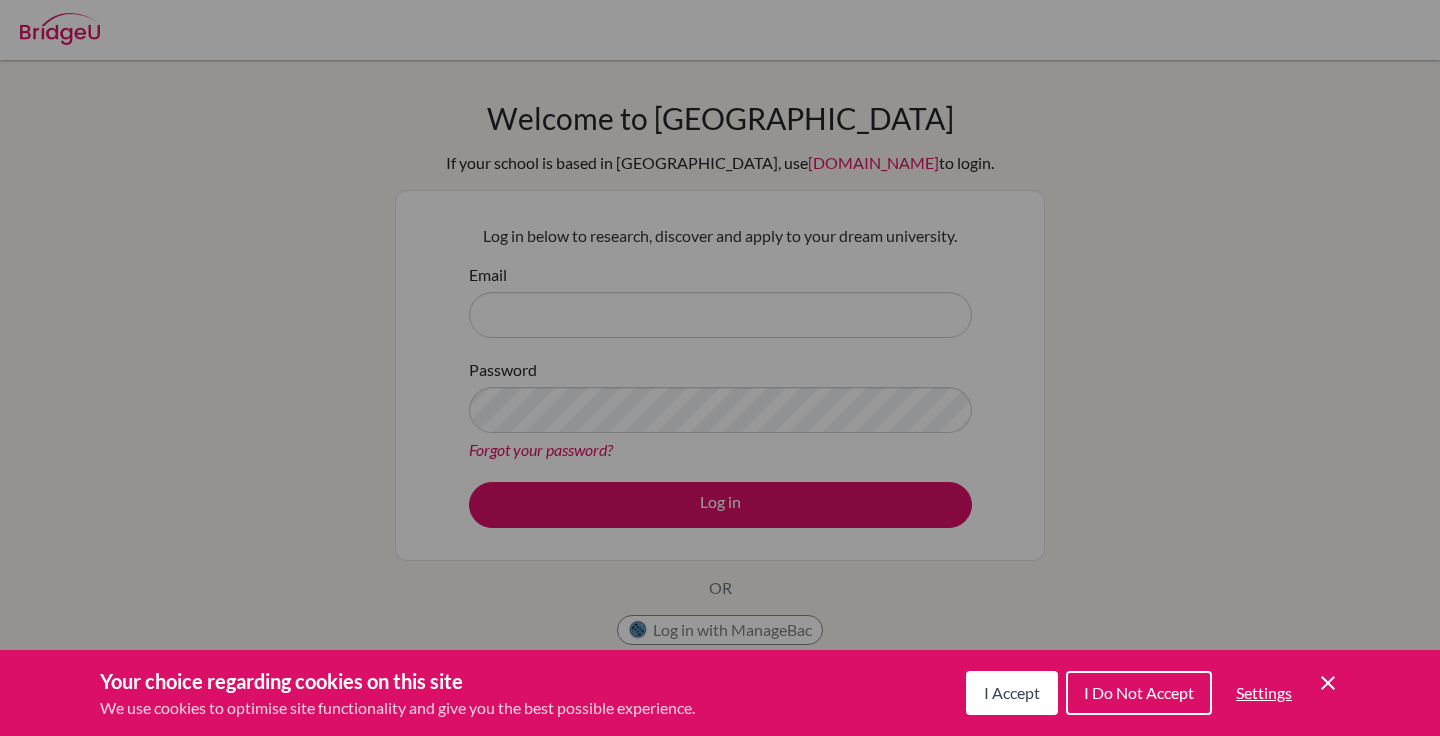 scroll, scrollTop: 0, scrollLeft: 0, axis: both 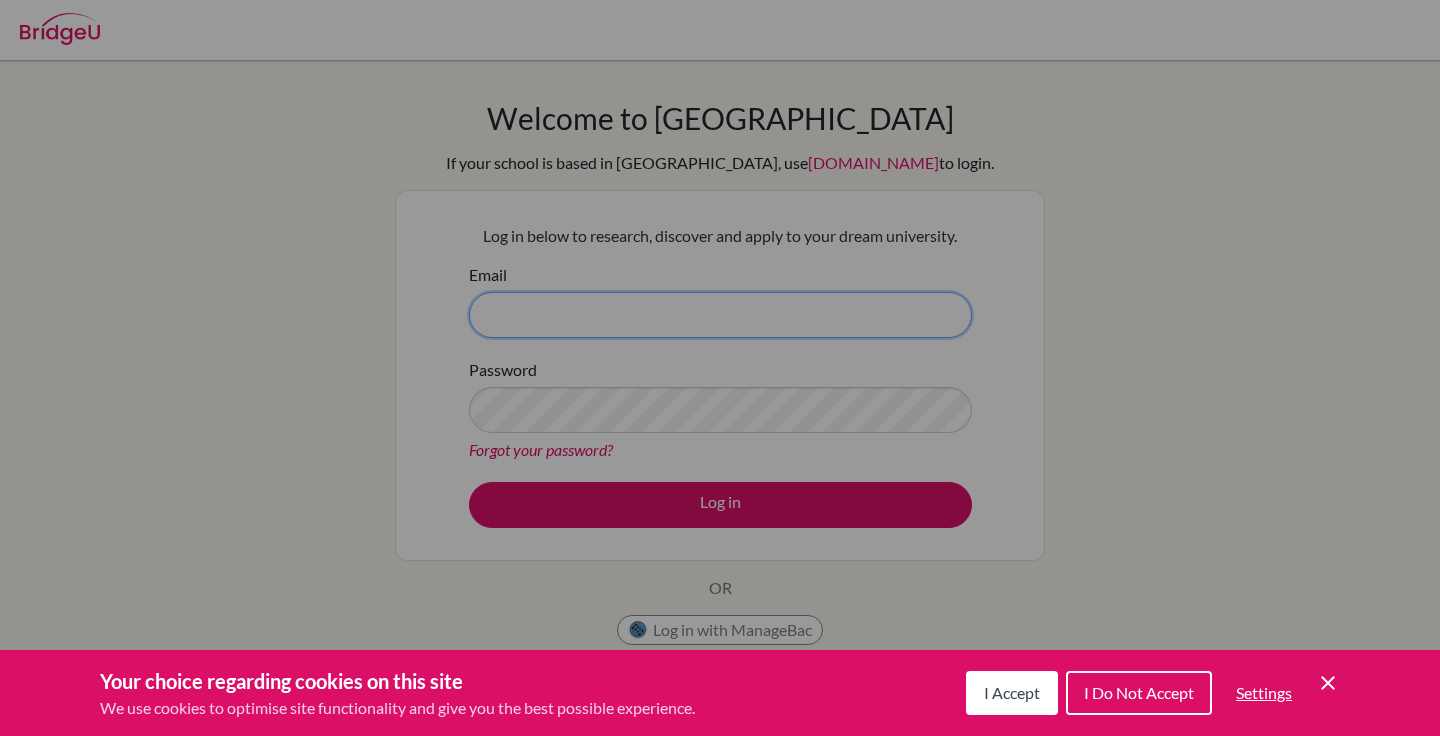 type 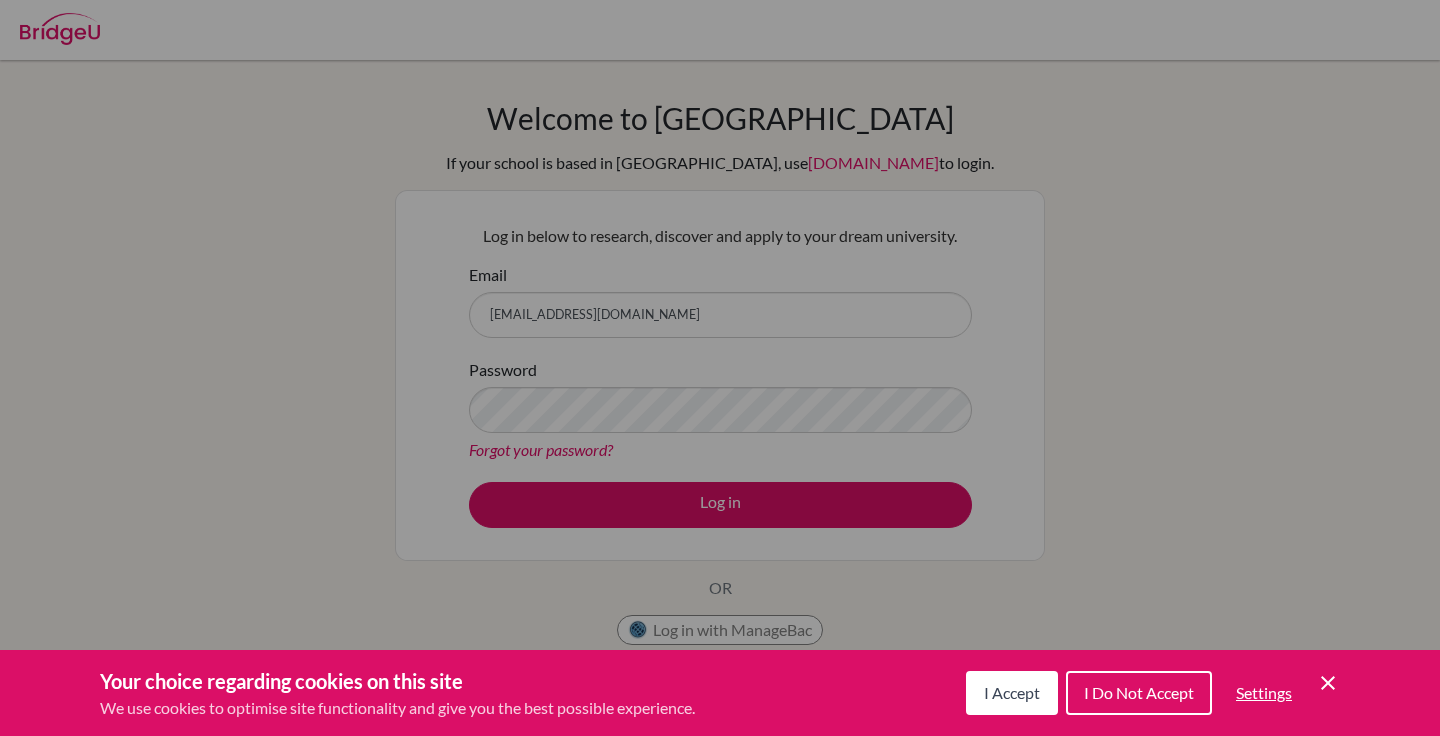 click on "I Accept" at bounding box center [1012, 692] 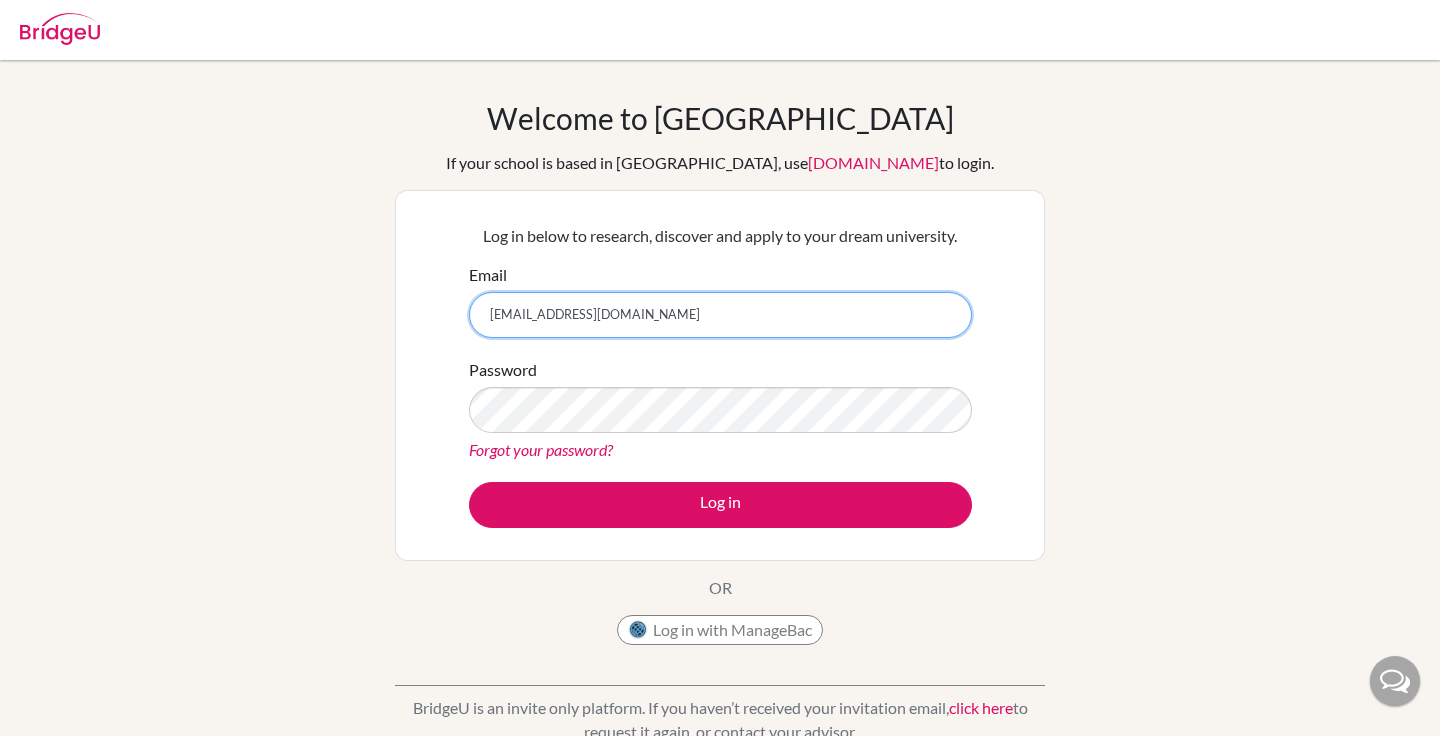 click on "sharariskya@gmail.com" at bounding box center [720, 315] 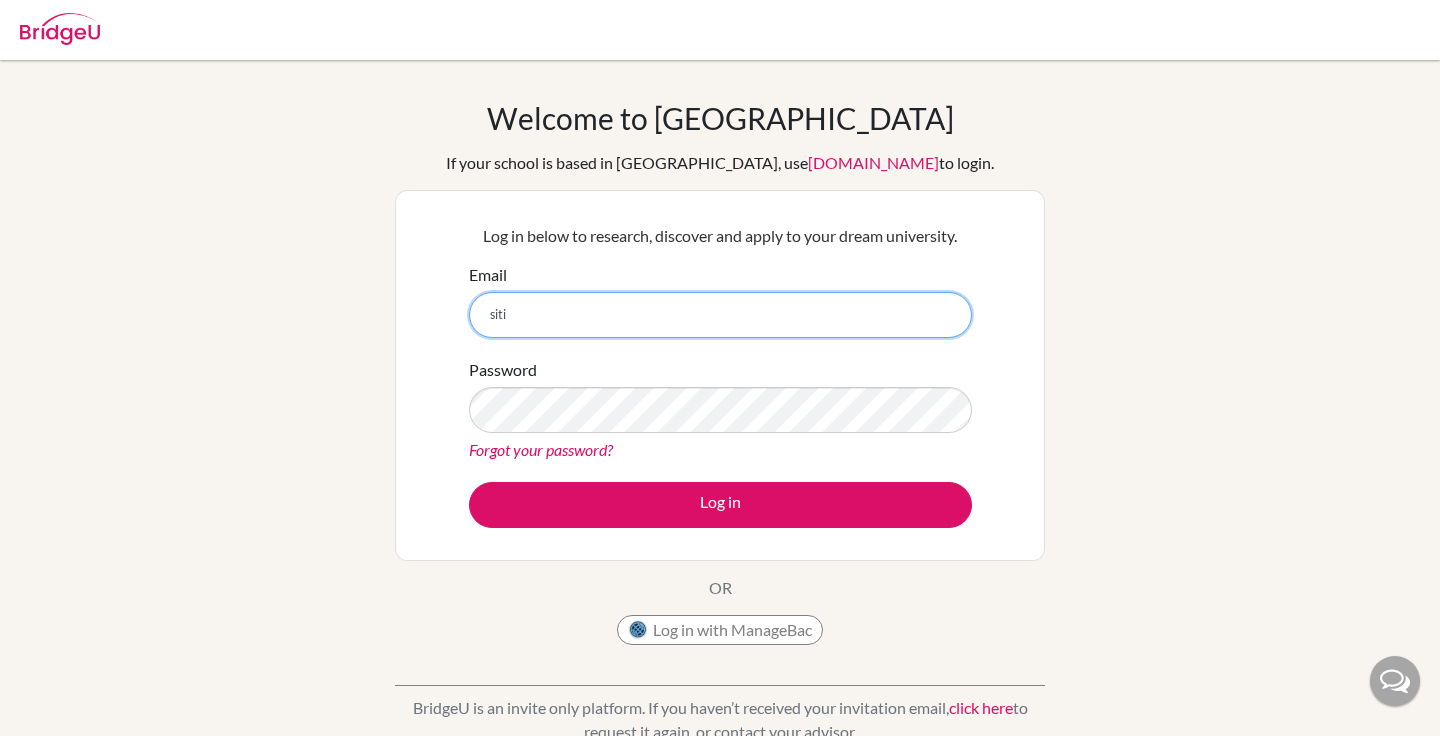 type on "[EMAIL_ADDRESS][DOMAIN_NAME]" 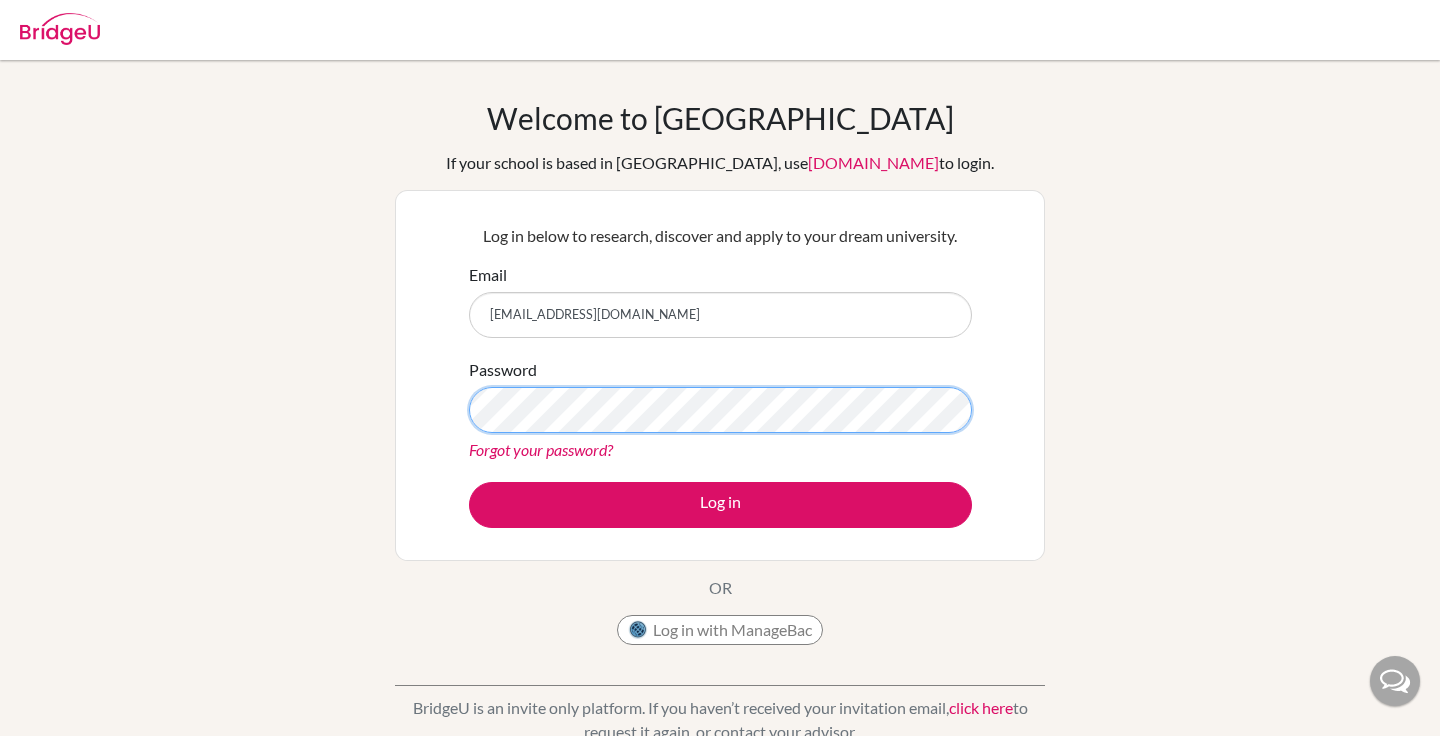 click on "Log in" at bounding box center (720, 505) 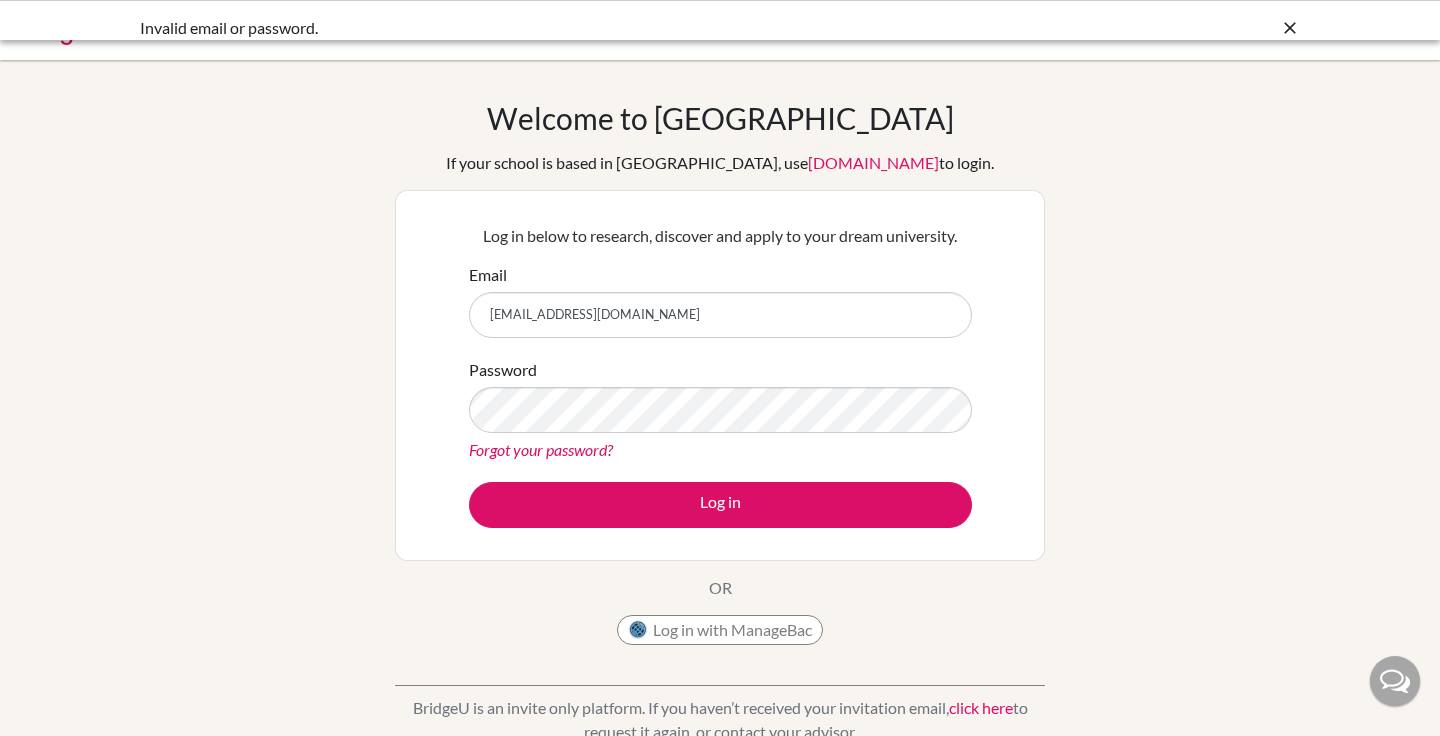 scroll, scrollTop: 0, scrollLeft: 0, axis: both 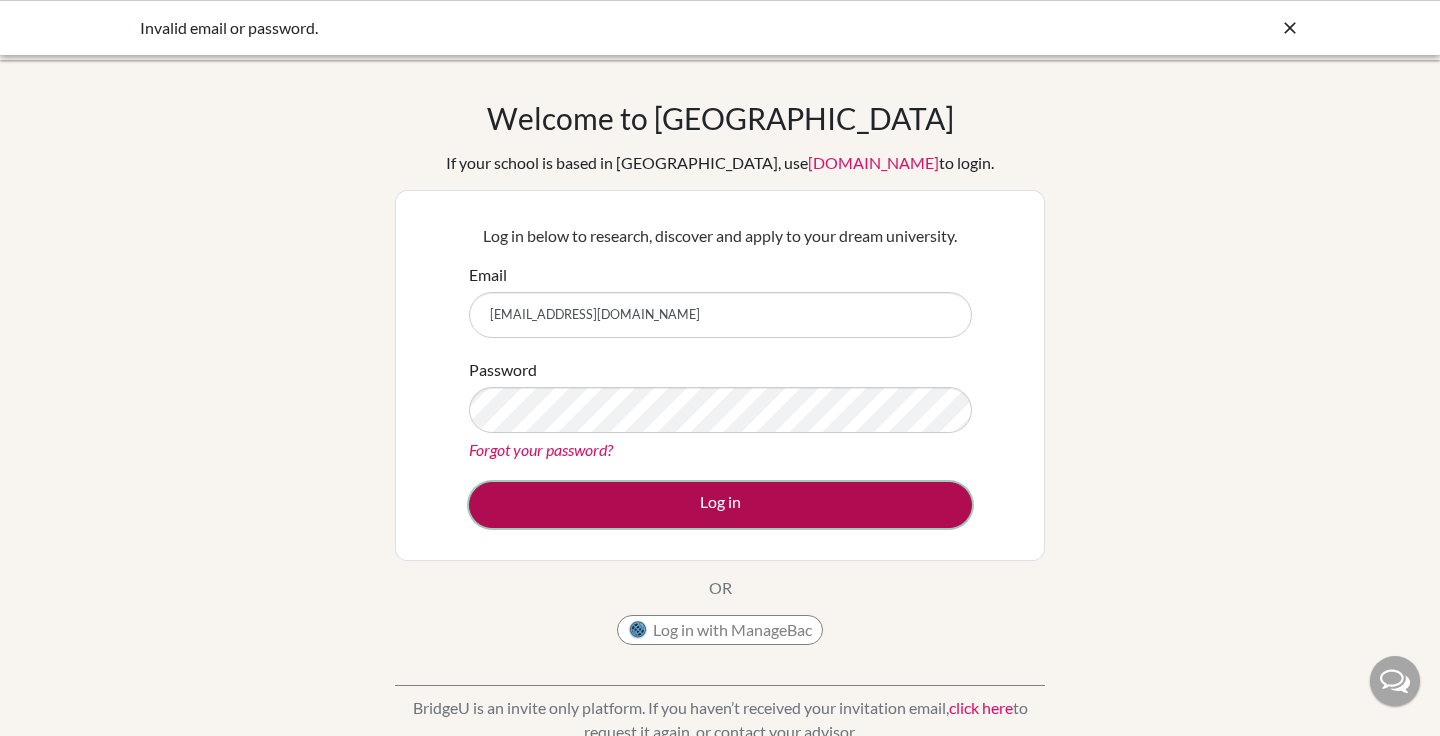 click on "Log in" at bounding box center [720, 505] 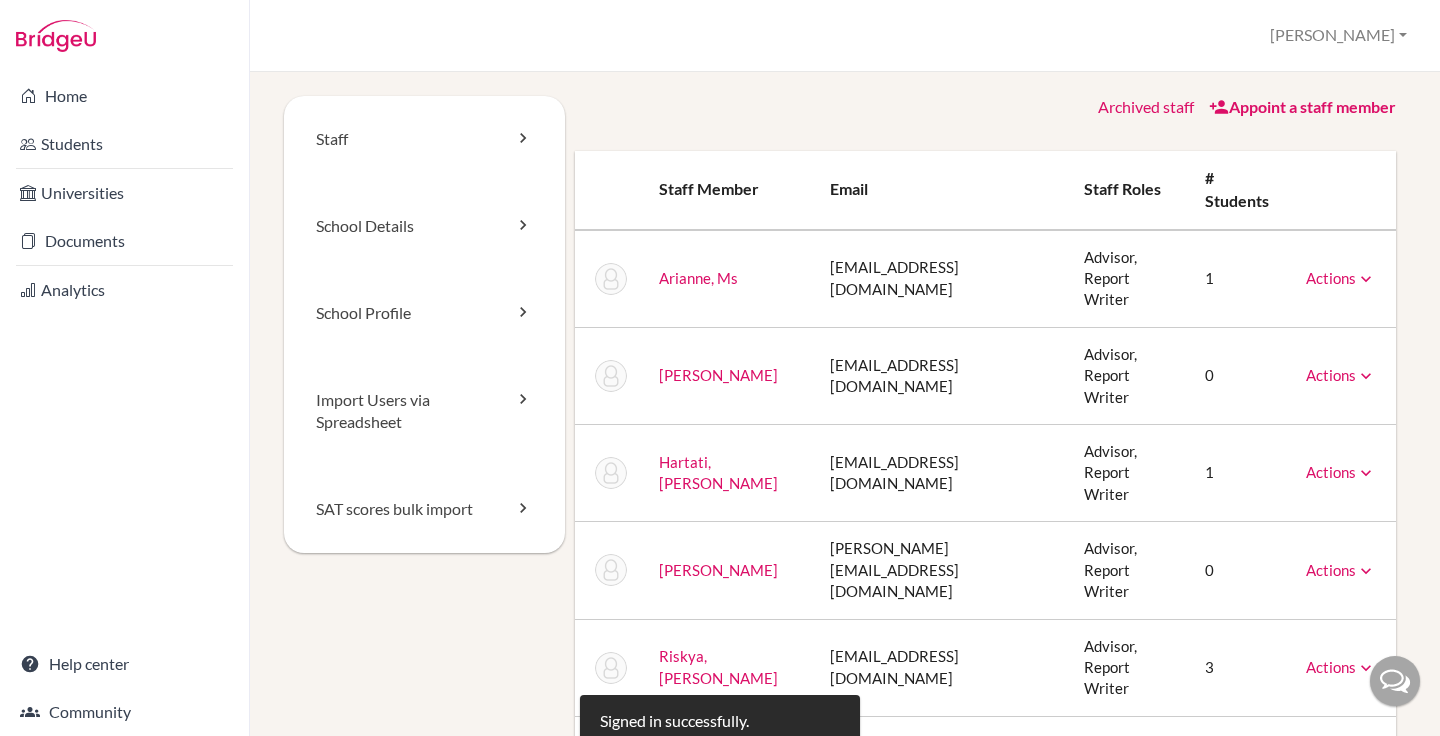 scroll, scrollTop: 0, scrollLeft: 0, axis: both 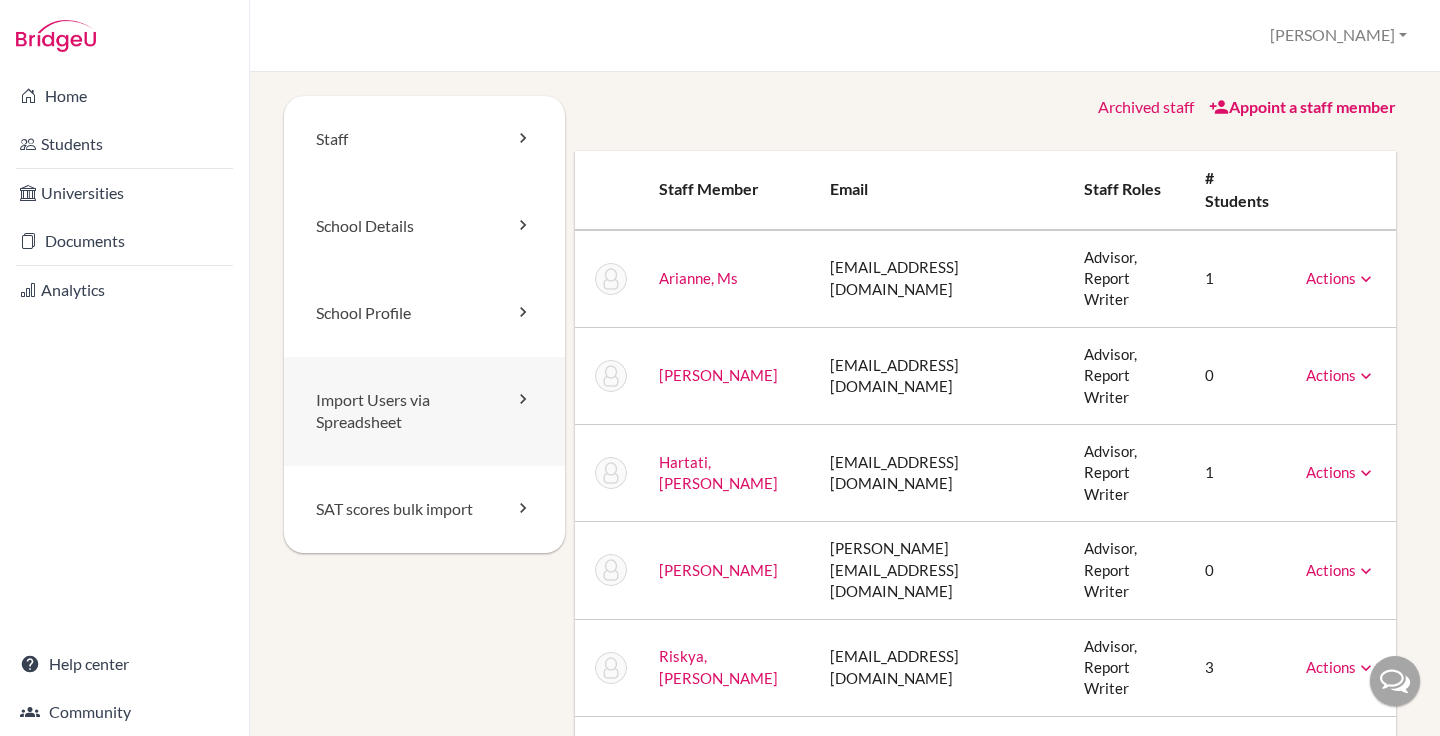 click on "Import Users via Spreadsheet" at bounding box center (424, 412) 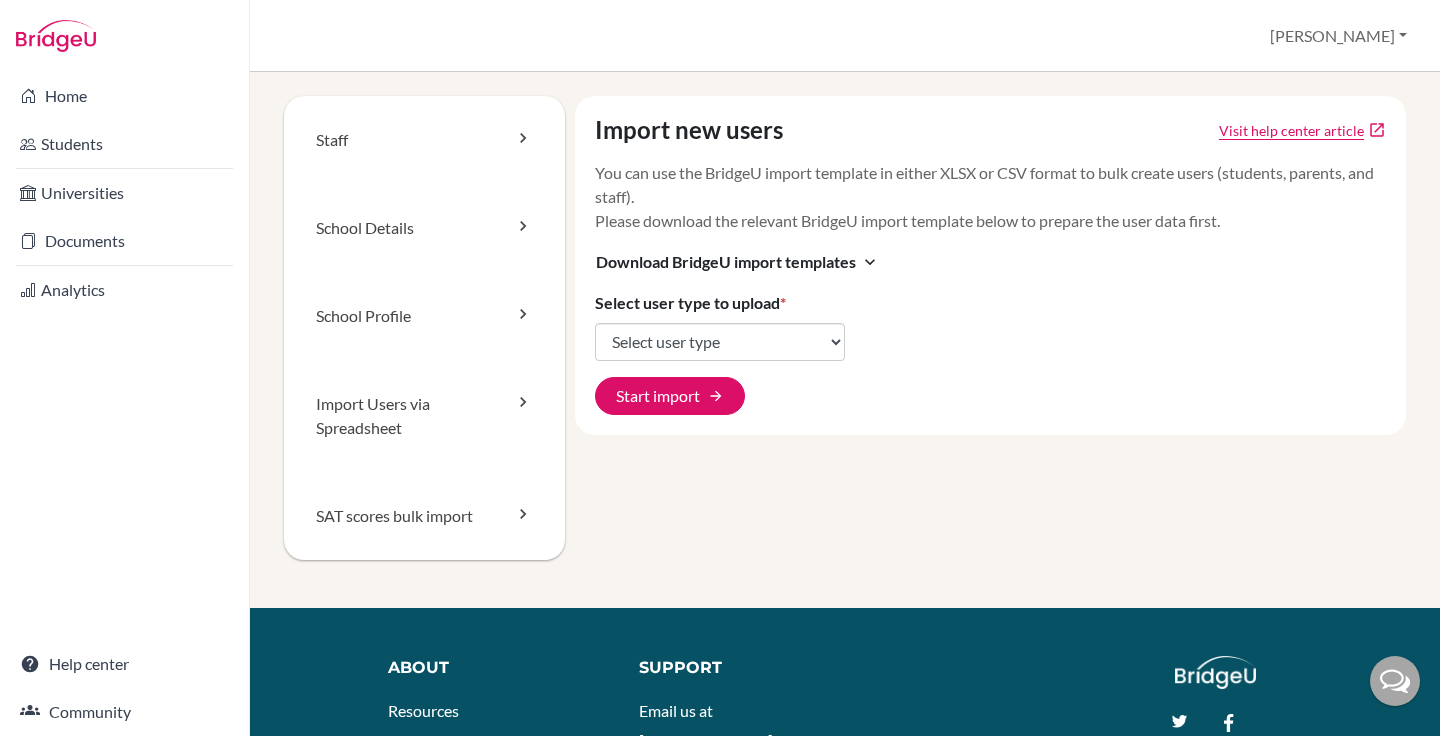 scroll, scrollTop: 0, scrollLeft: 0, axis: both 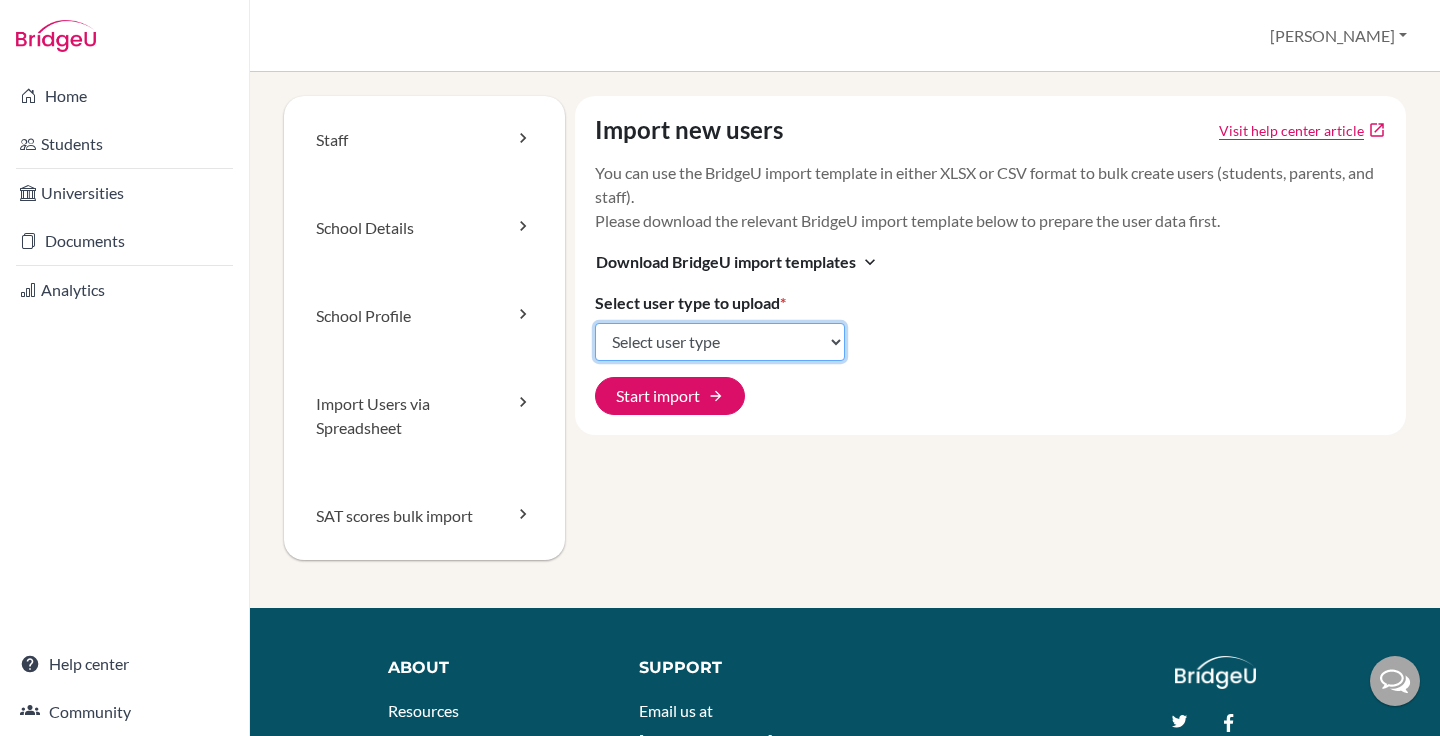 click on "Select user type Students Students and parents Parents Advisors Report writers" 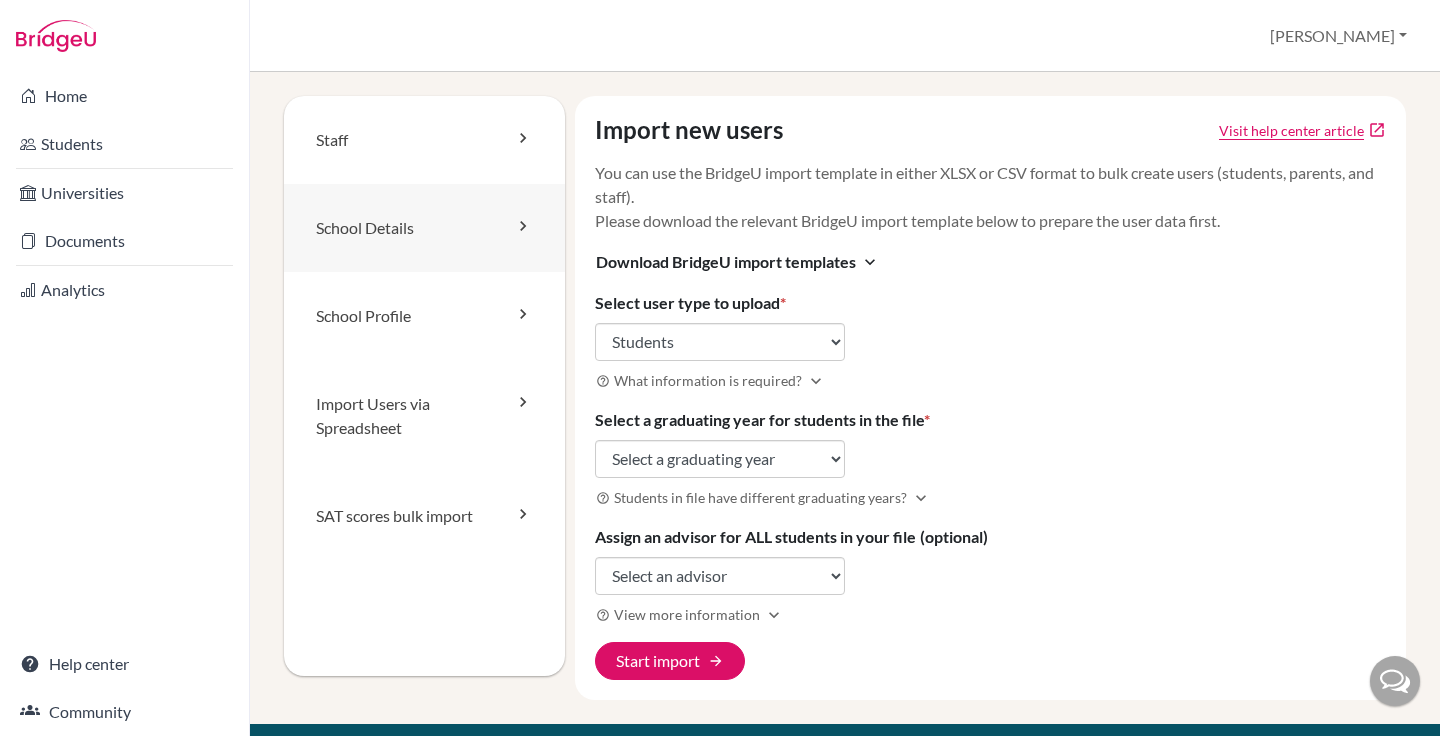 click on "School Details" at bounding box center [424, 228] 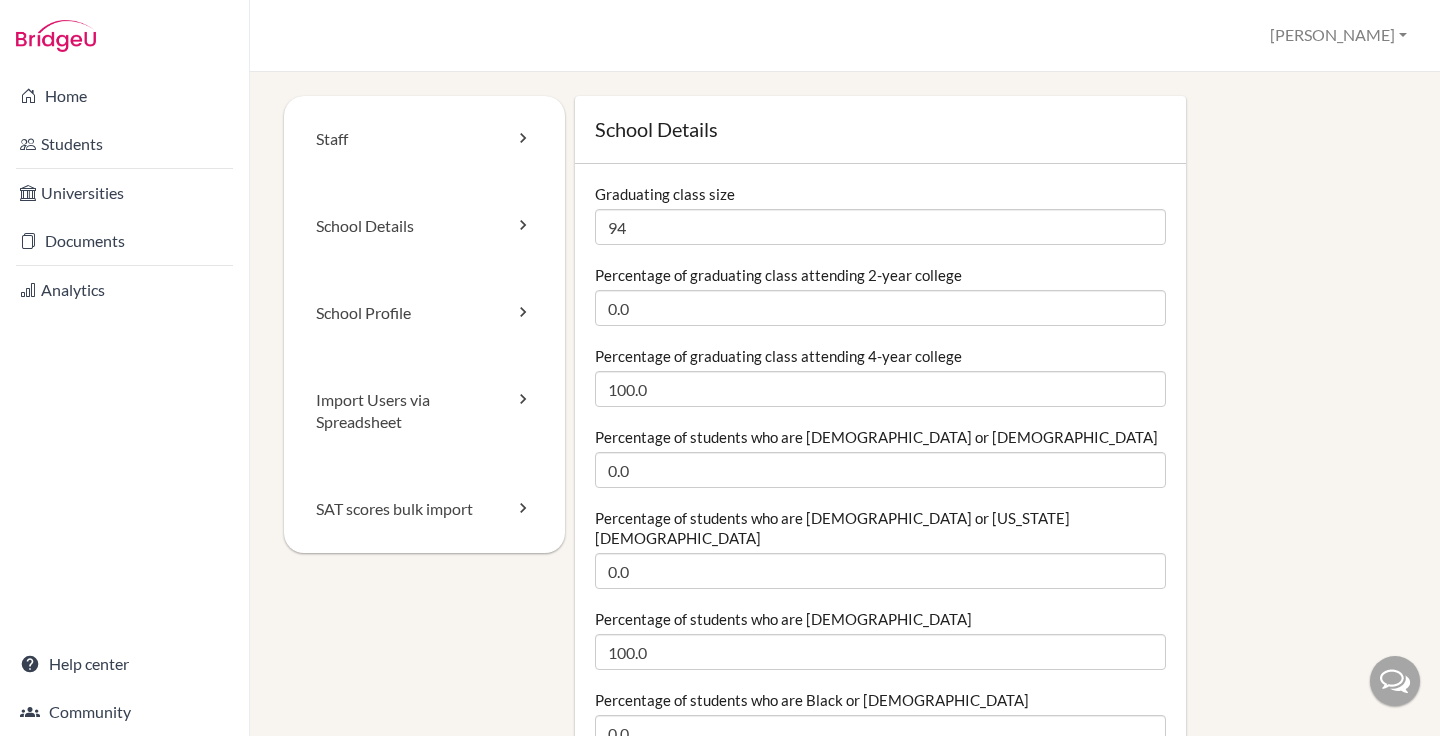 scroll, scrollTop: 0, scrollLeft: 0, axis: both 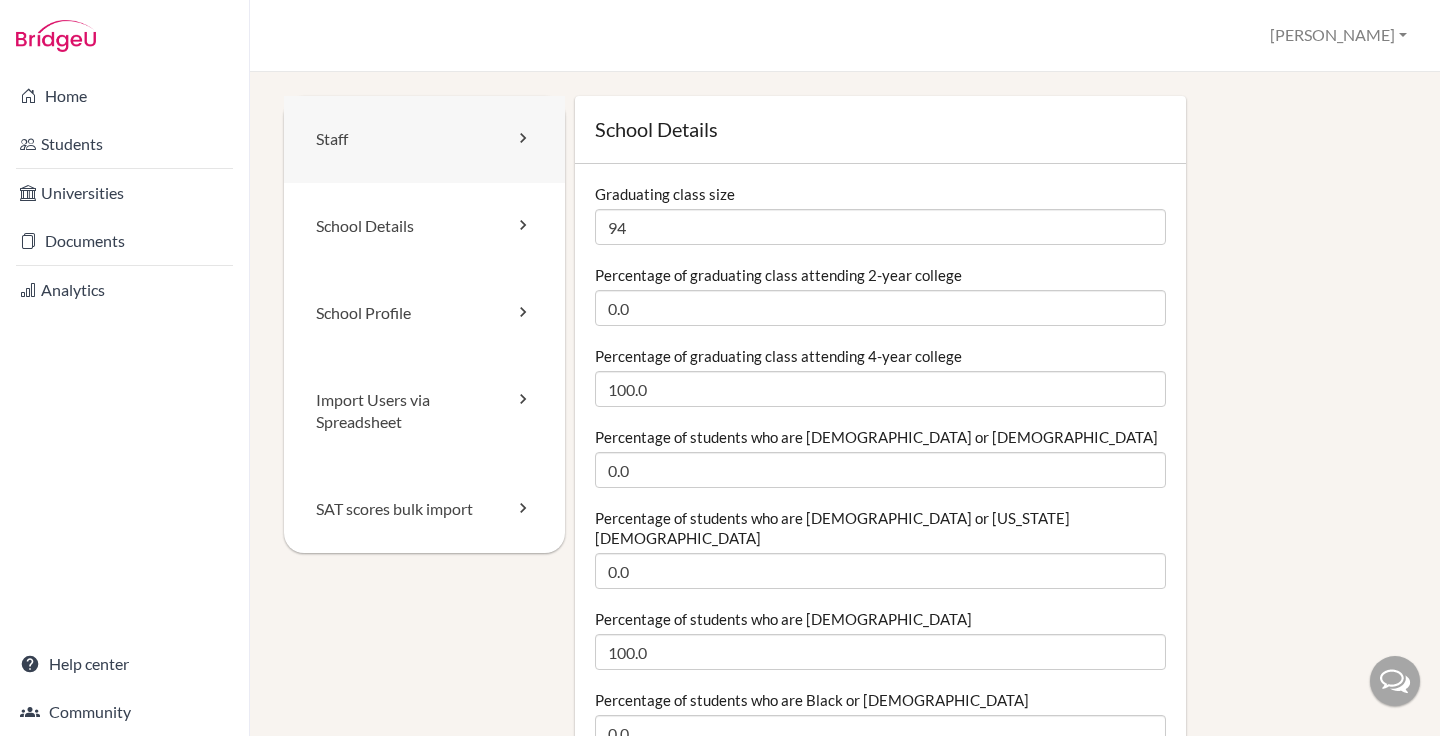 click on "Staff" at bounding box center (424, 139) 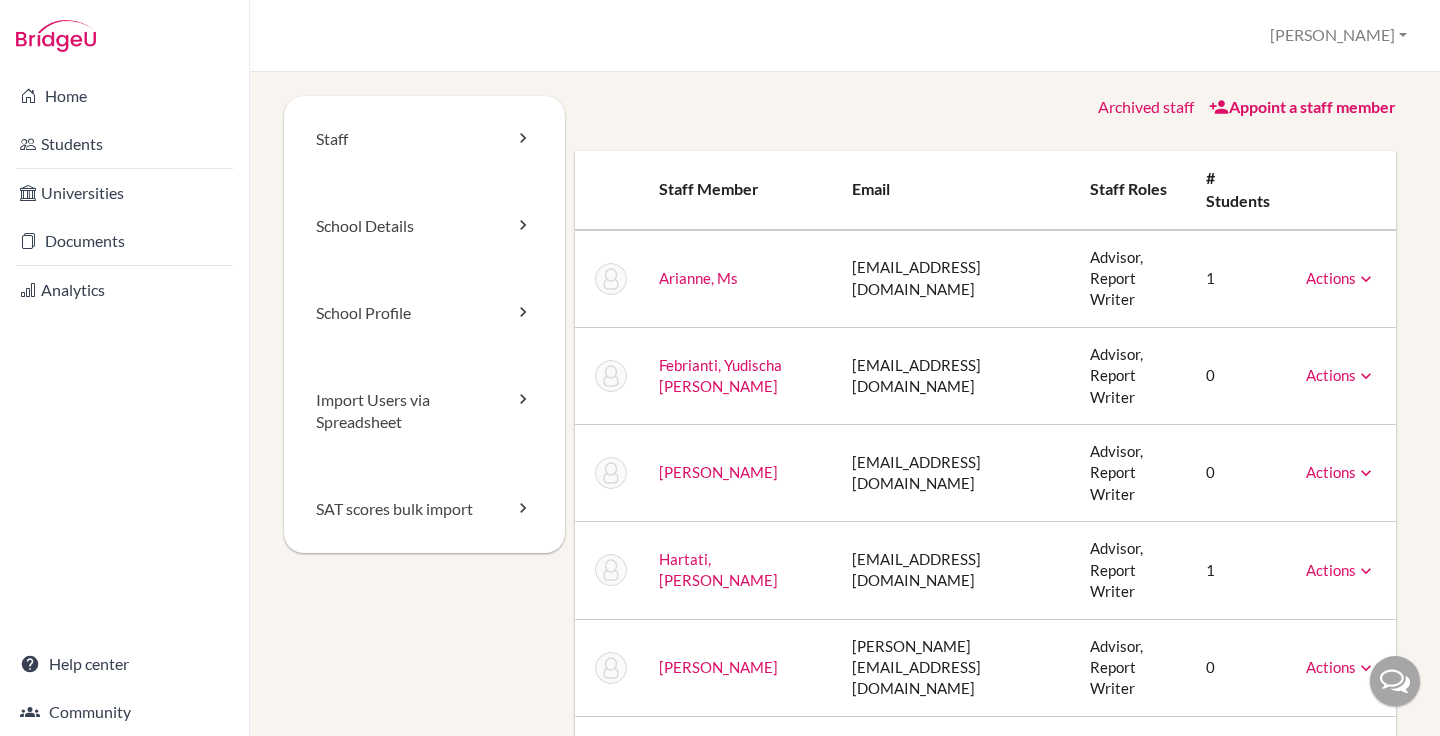 scroll, scrollTop: 0, scrollLeft: 0, axis: both 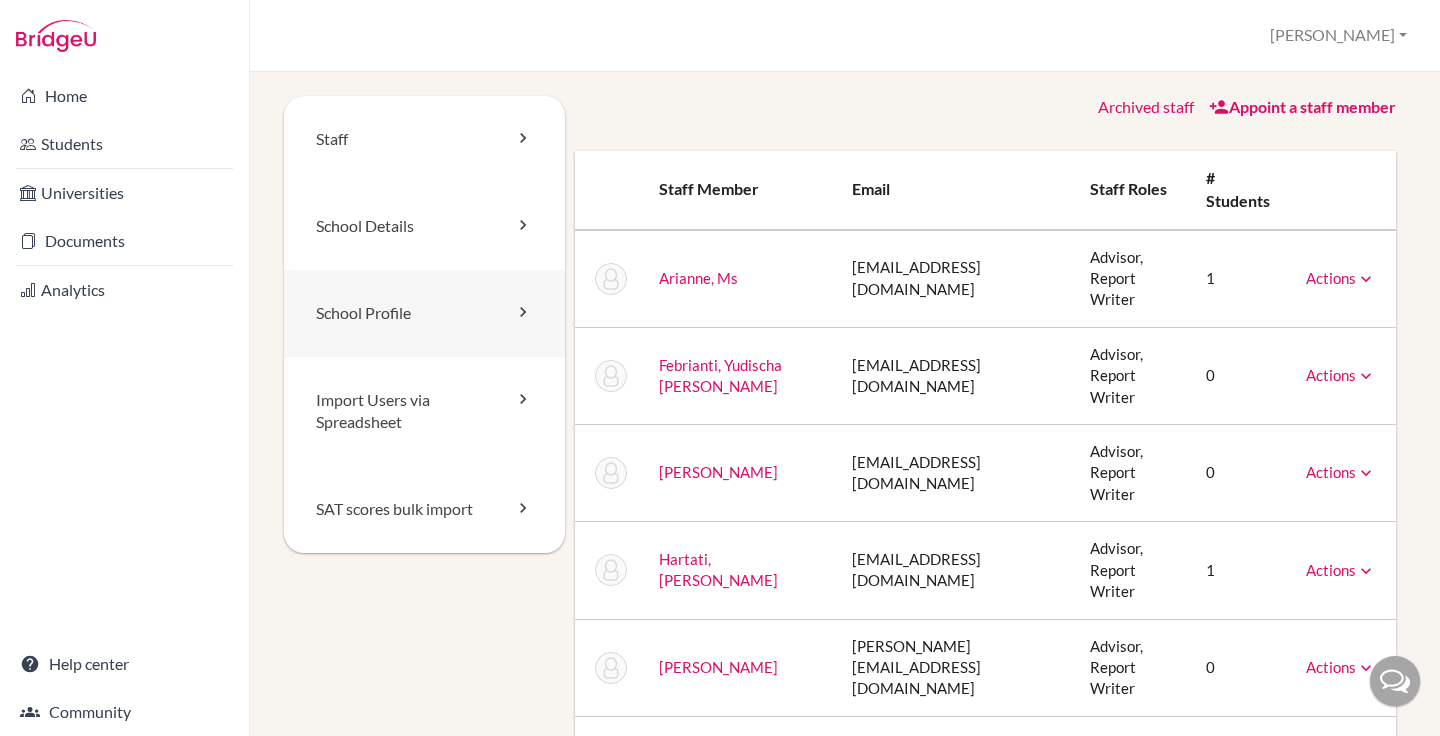 click on "School Profile" at bounding box center [424, 313] 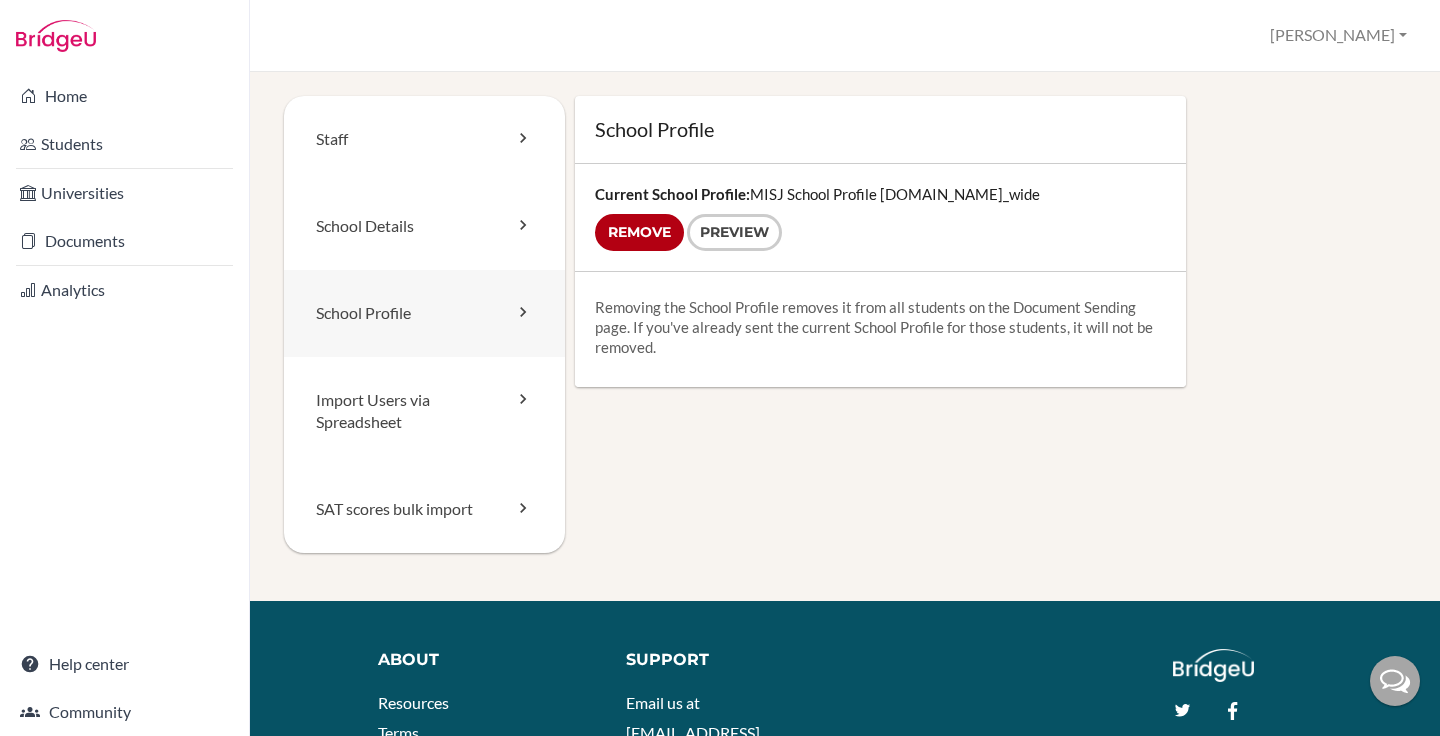 scroll, scrollTop: 0, scrollLeft: 0, axis: both 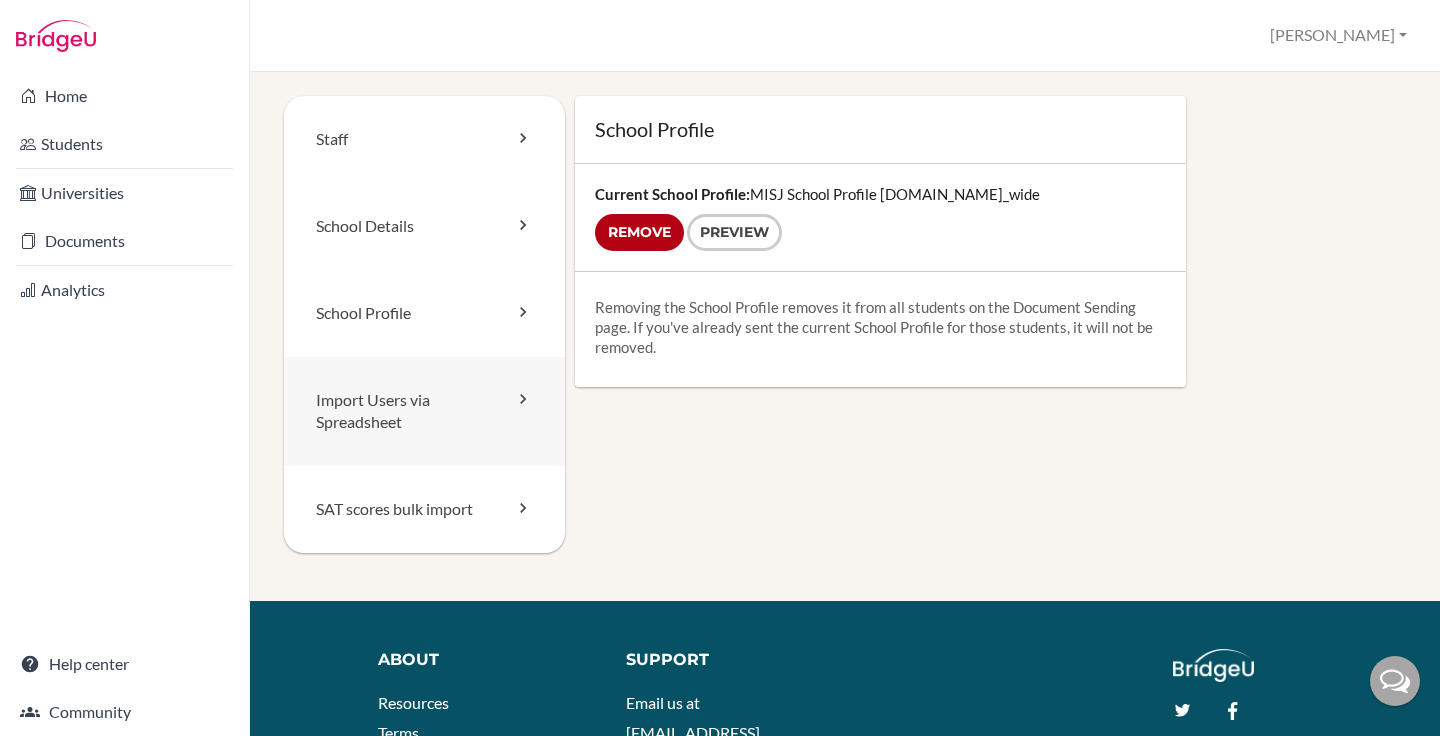 click on "Import Users via Spreadsheet" at bounding box center [424, 412] 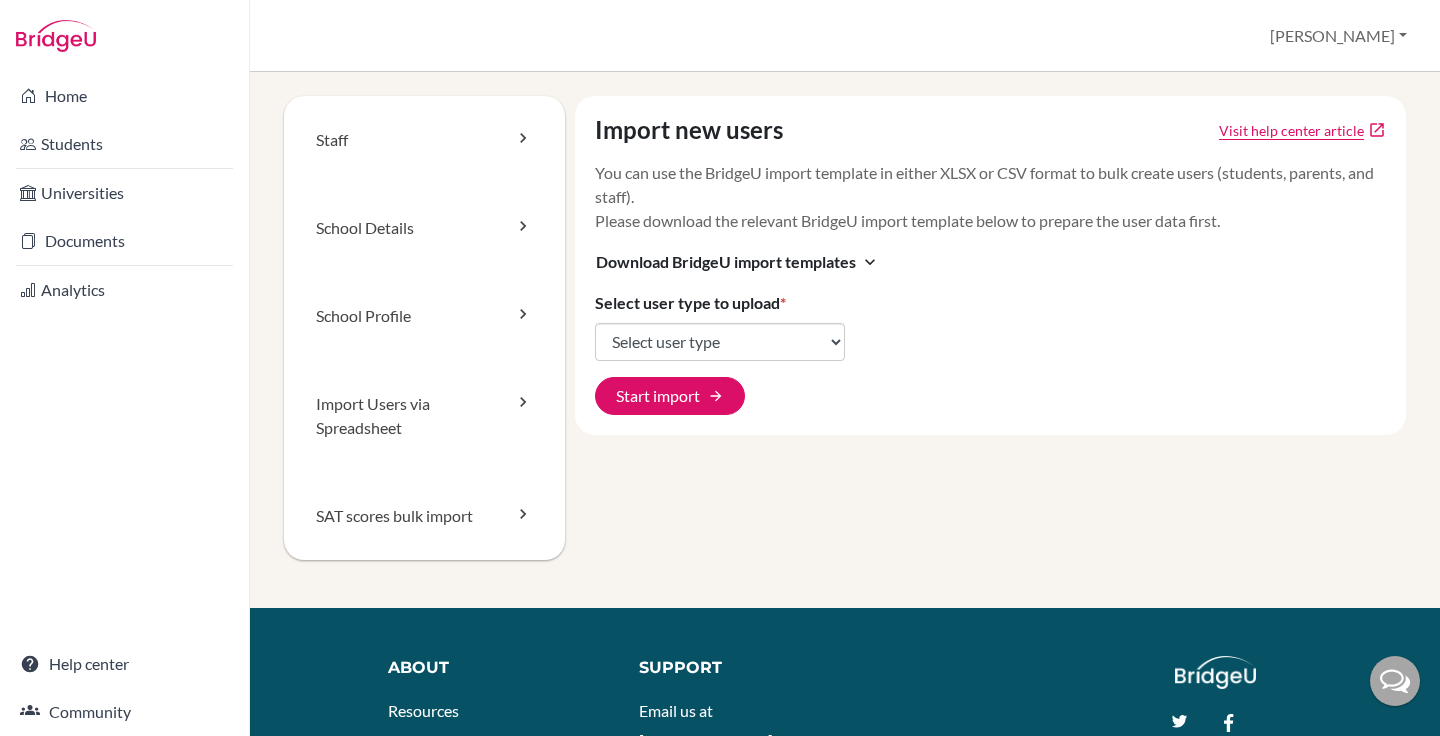 scroll, scrollTop: 0, scrollLeft: 0, axis: both 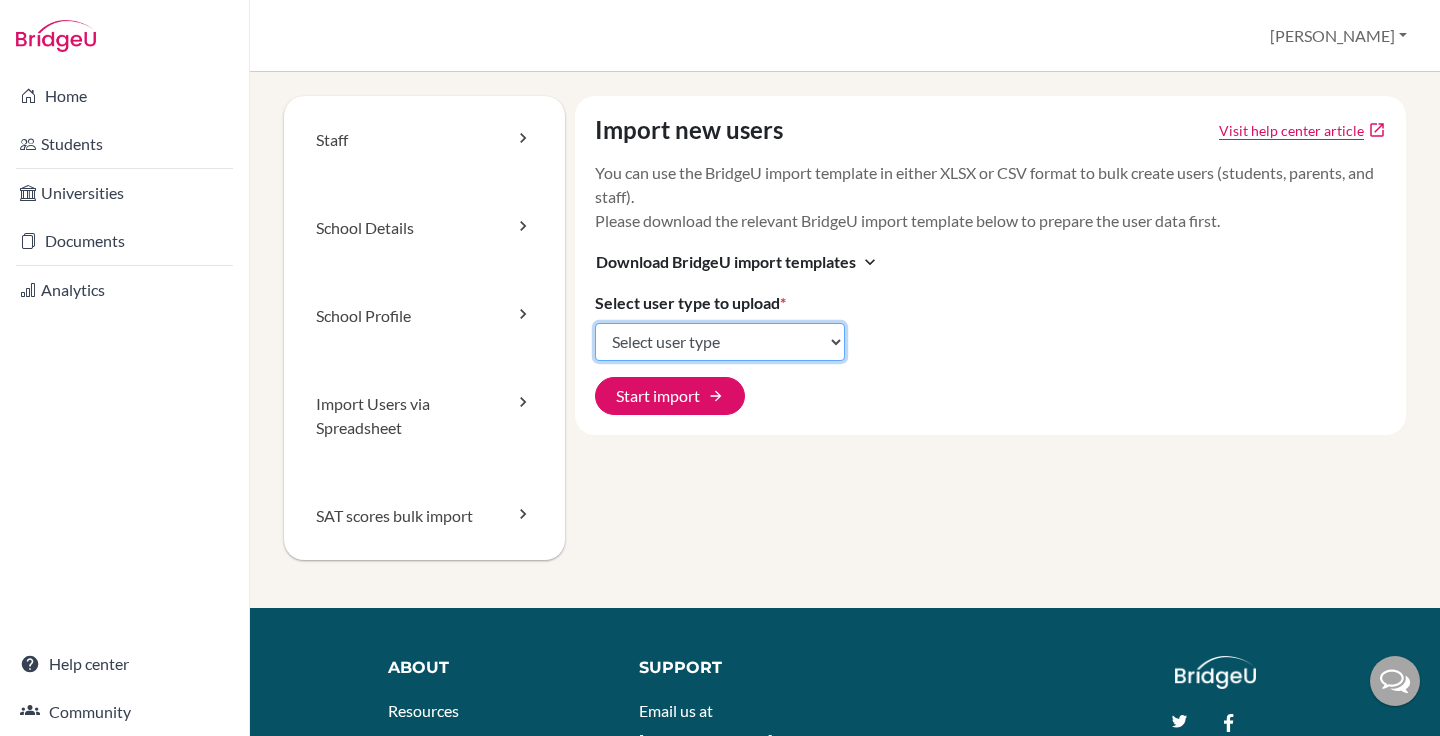 click on "Select user type Students Students and parents Parents Advisors Report writers" 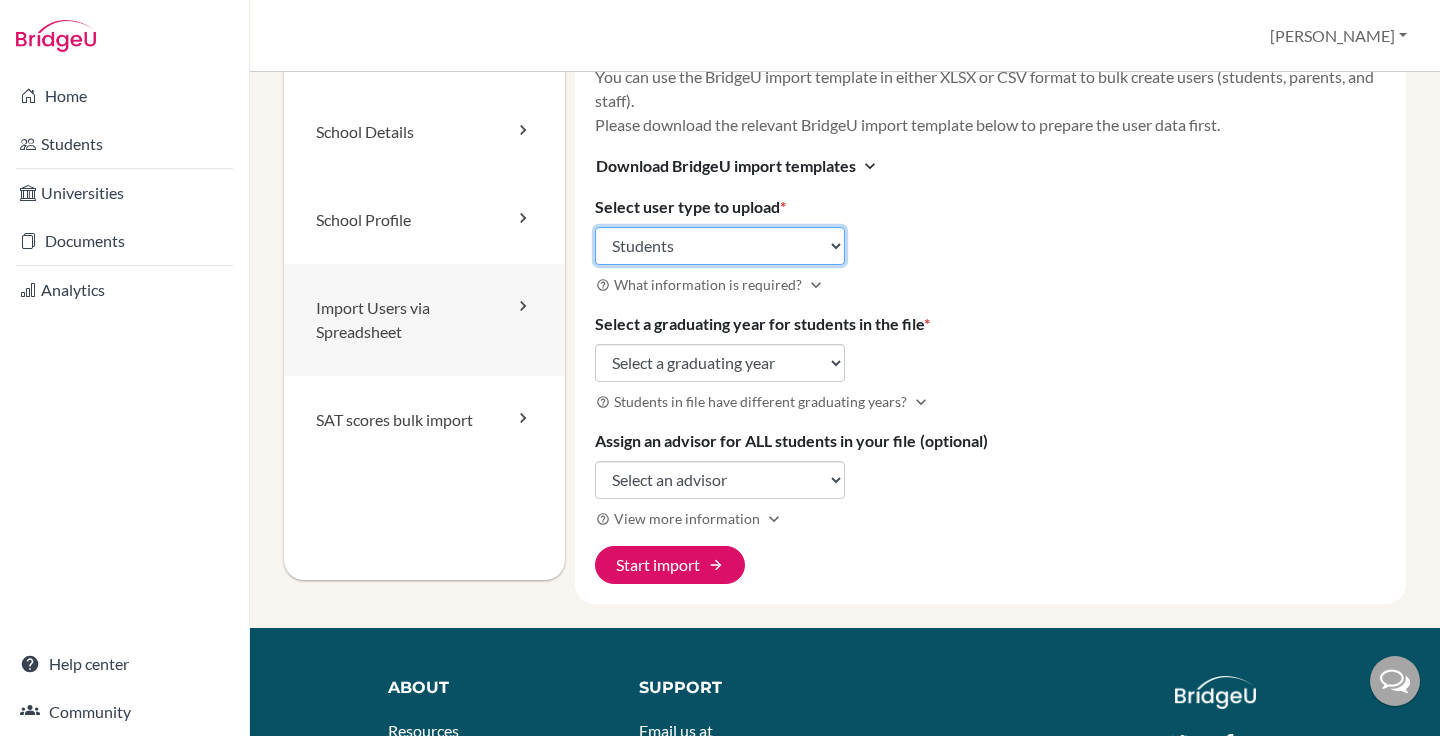 scroll, scrollTop: 0, scrollLeft: 0, axis: both 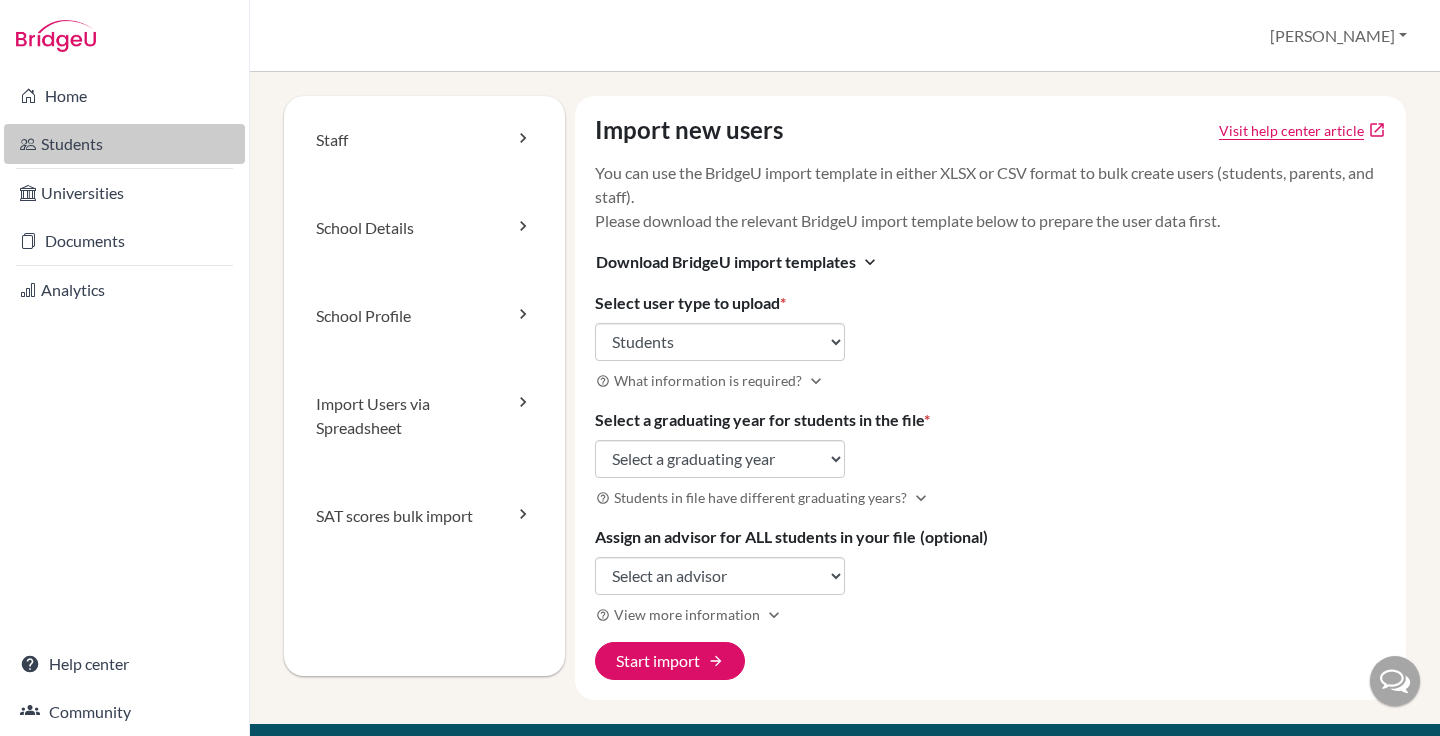 click on "Students" at bounding box center (124, 144) 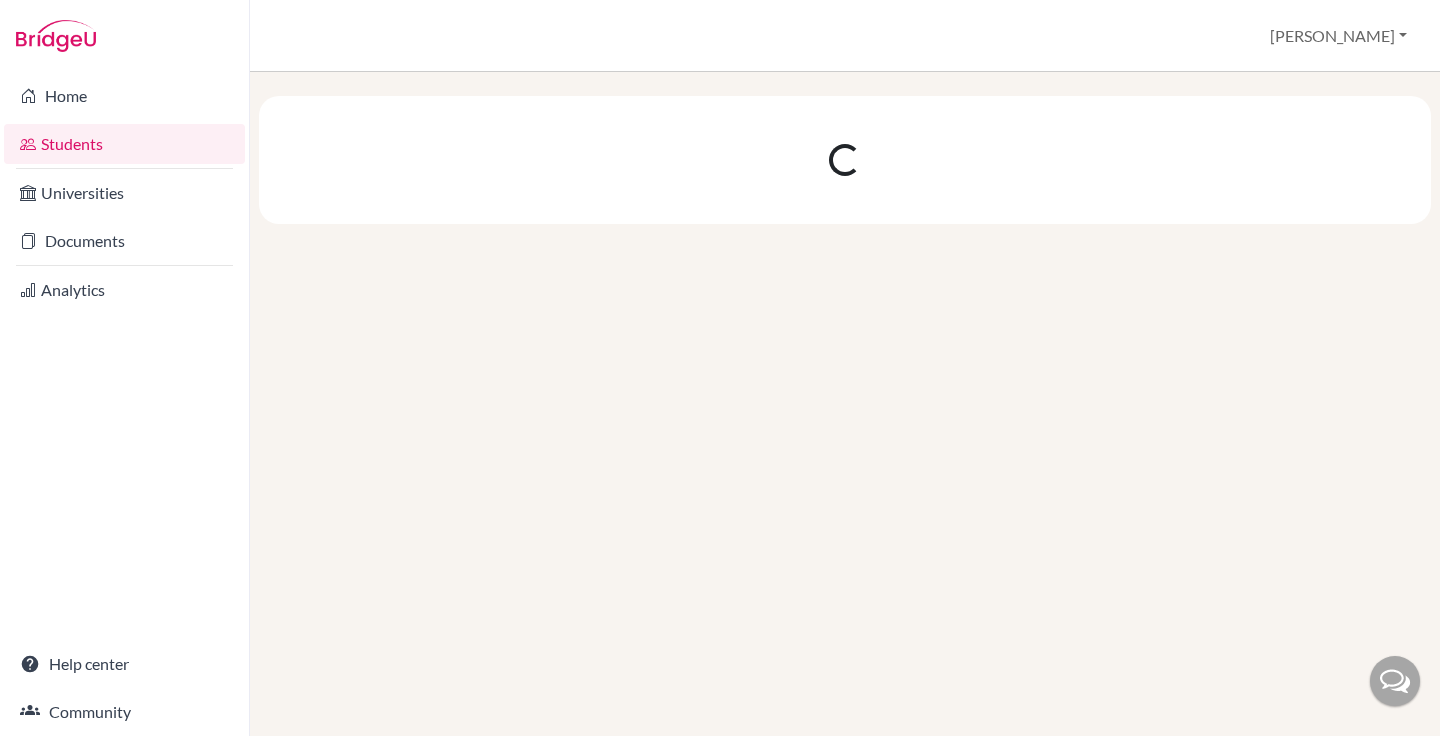 scroll, scrollTop: 0, scrollLeft: 0, axis: both 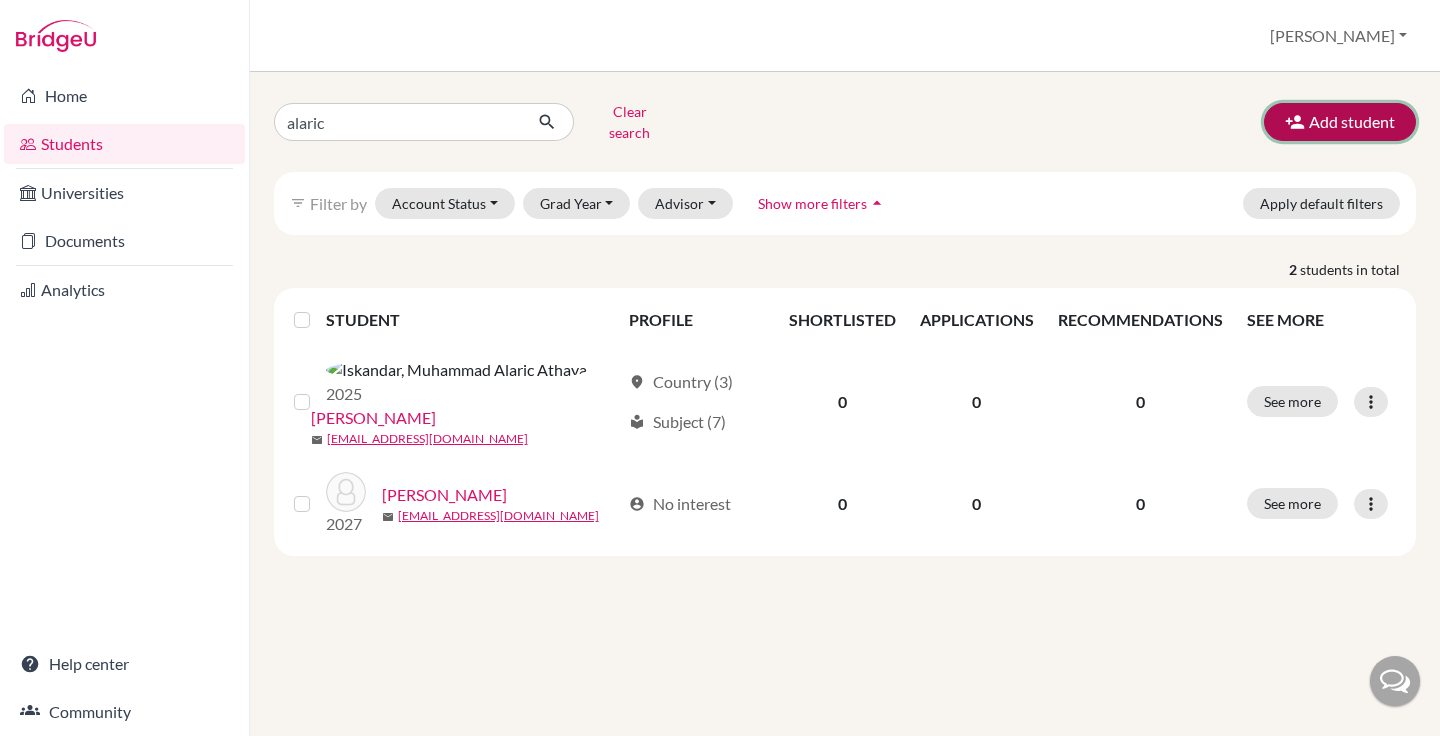 click on "Add student" at bounding box center [1340, 122] 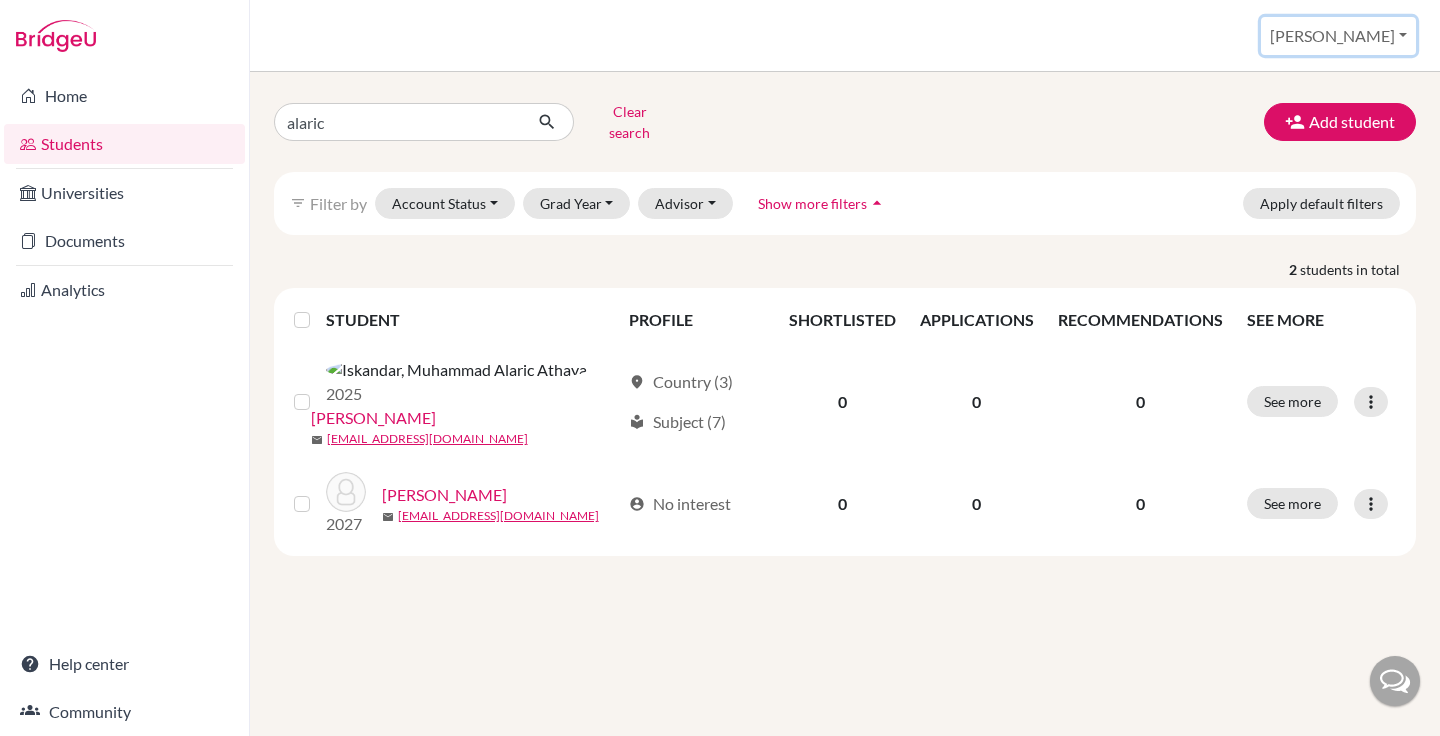 click on "[PERSON_NAME]" at bounding box center [1338, 36] 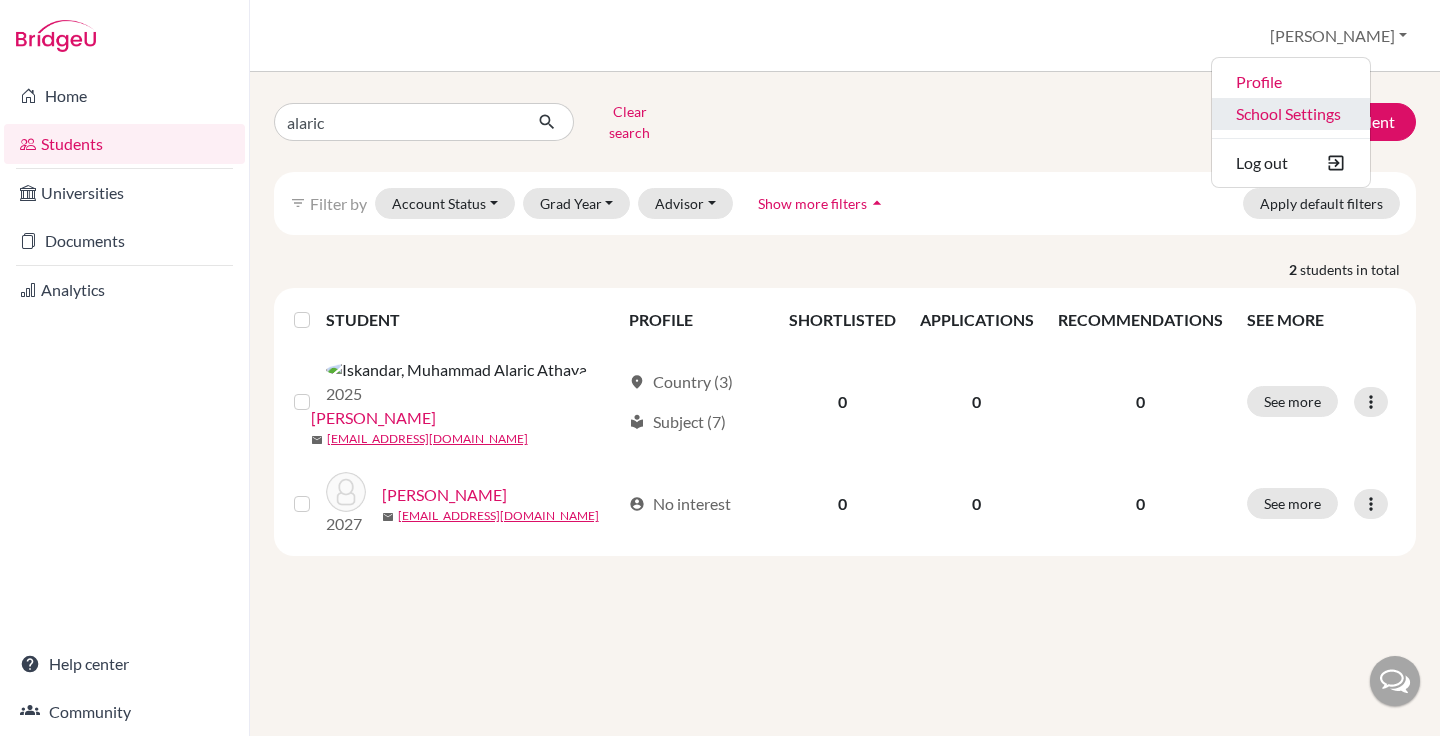 click on "School Settings" at bounding box center [1291, 114] 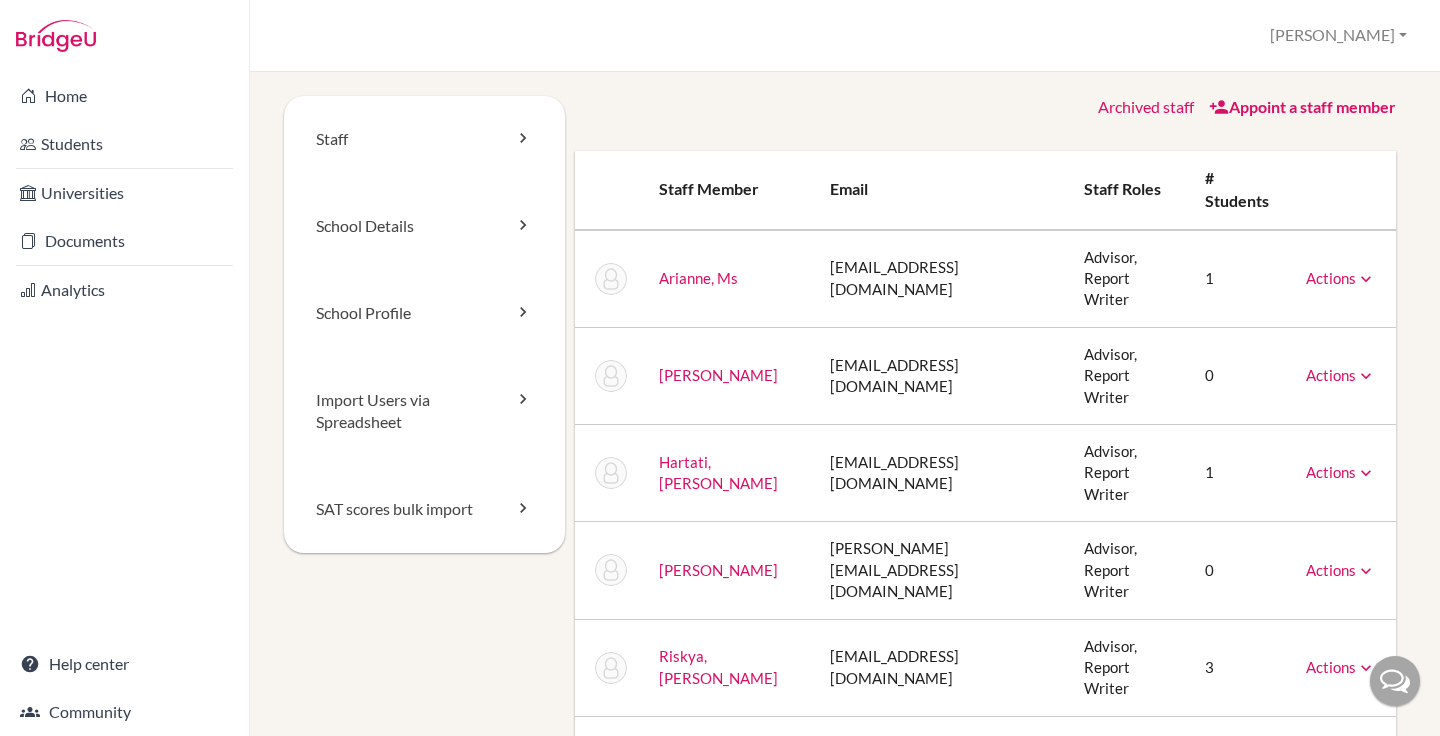 scroll, scrollTop: 0, scrollLeft: 0, axis: both 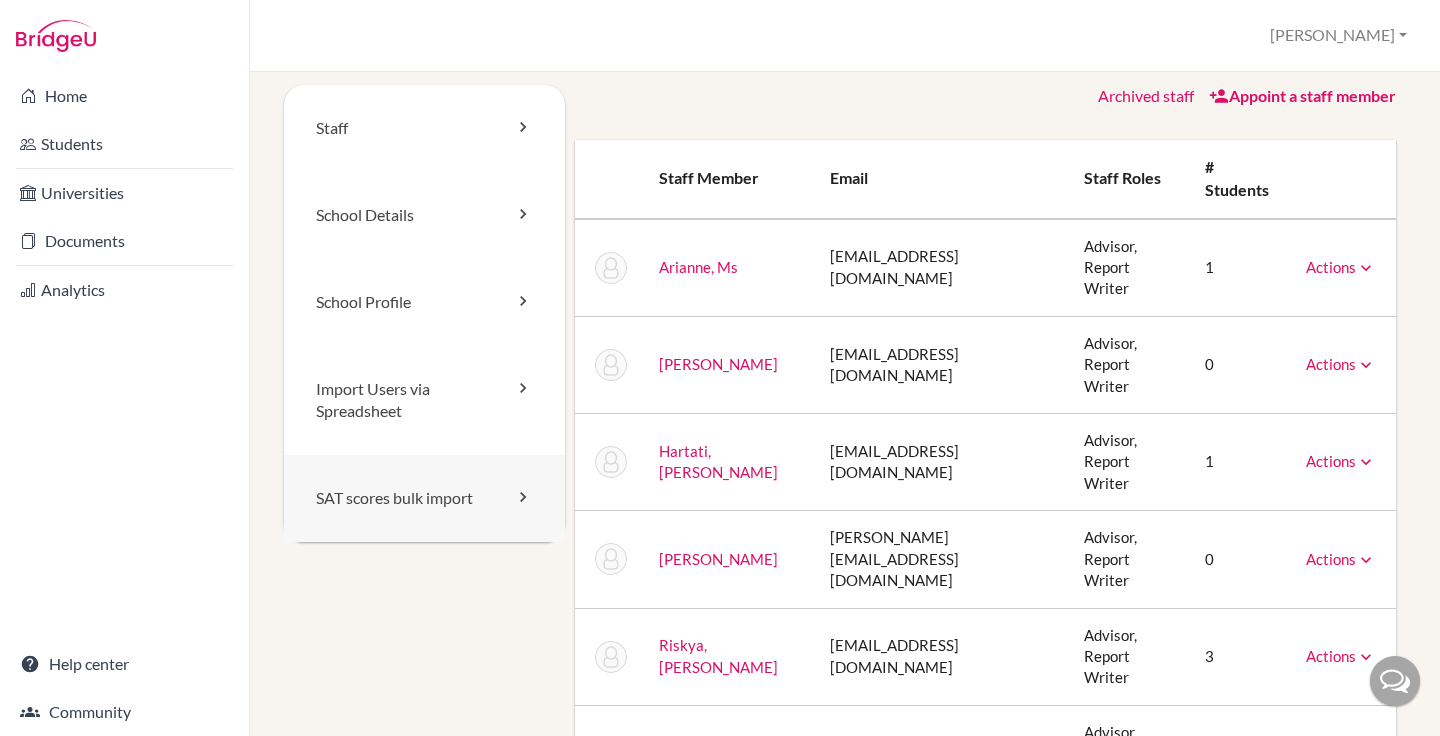 click on "SAT scores bulk import" at bounding box center (424, 498) 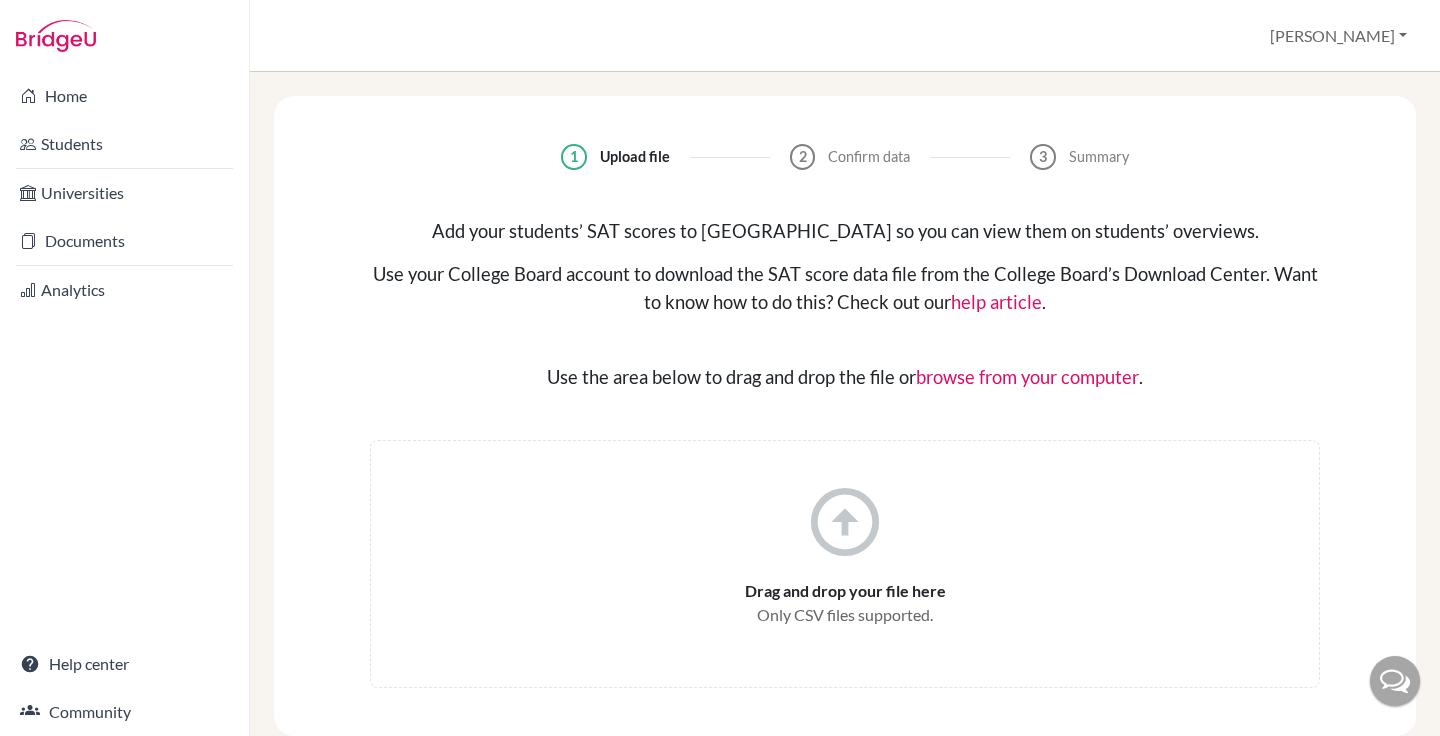 scroll, scrollTop: 0, scrollLeft: 0, axis: both 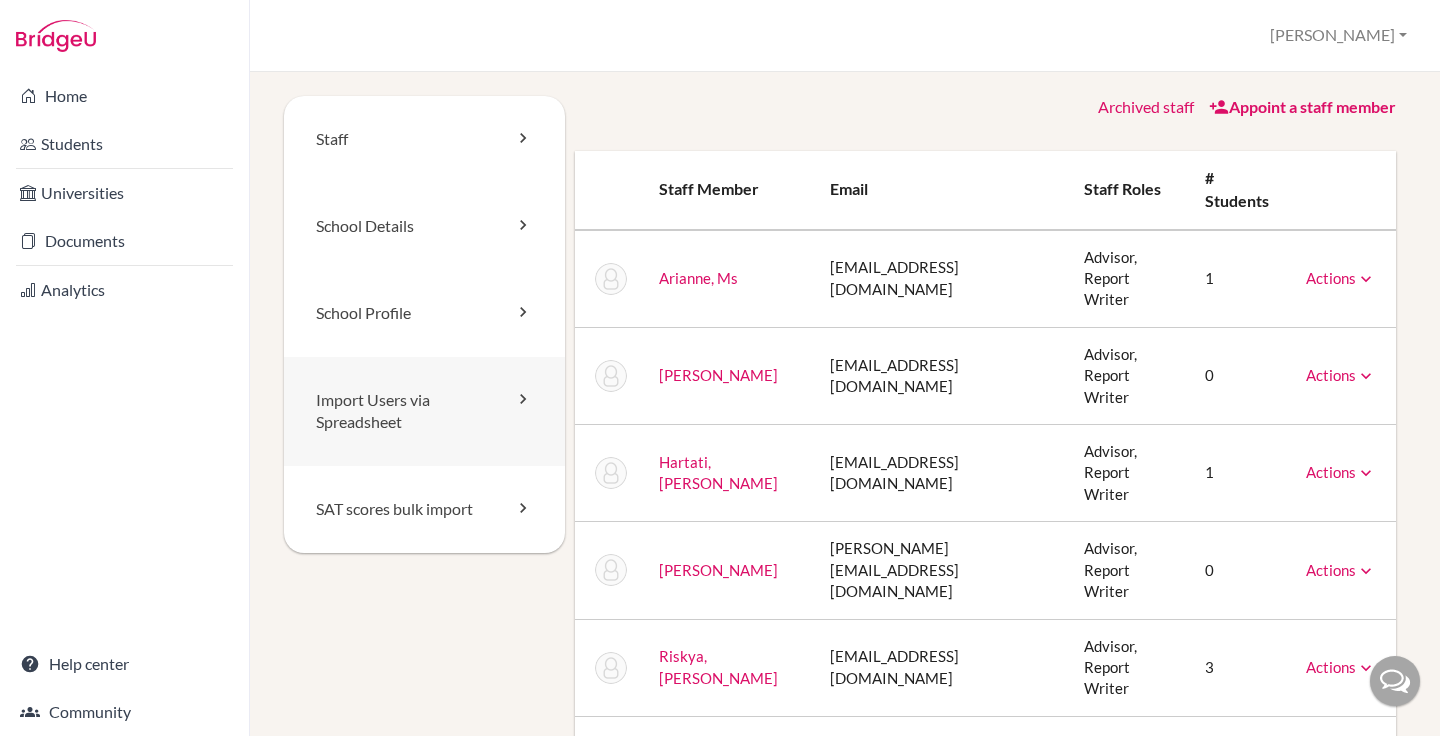 click on "Import Users via Spreadsheet" at bounding box center [424, 412] 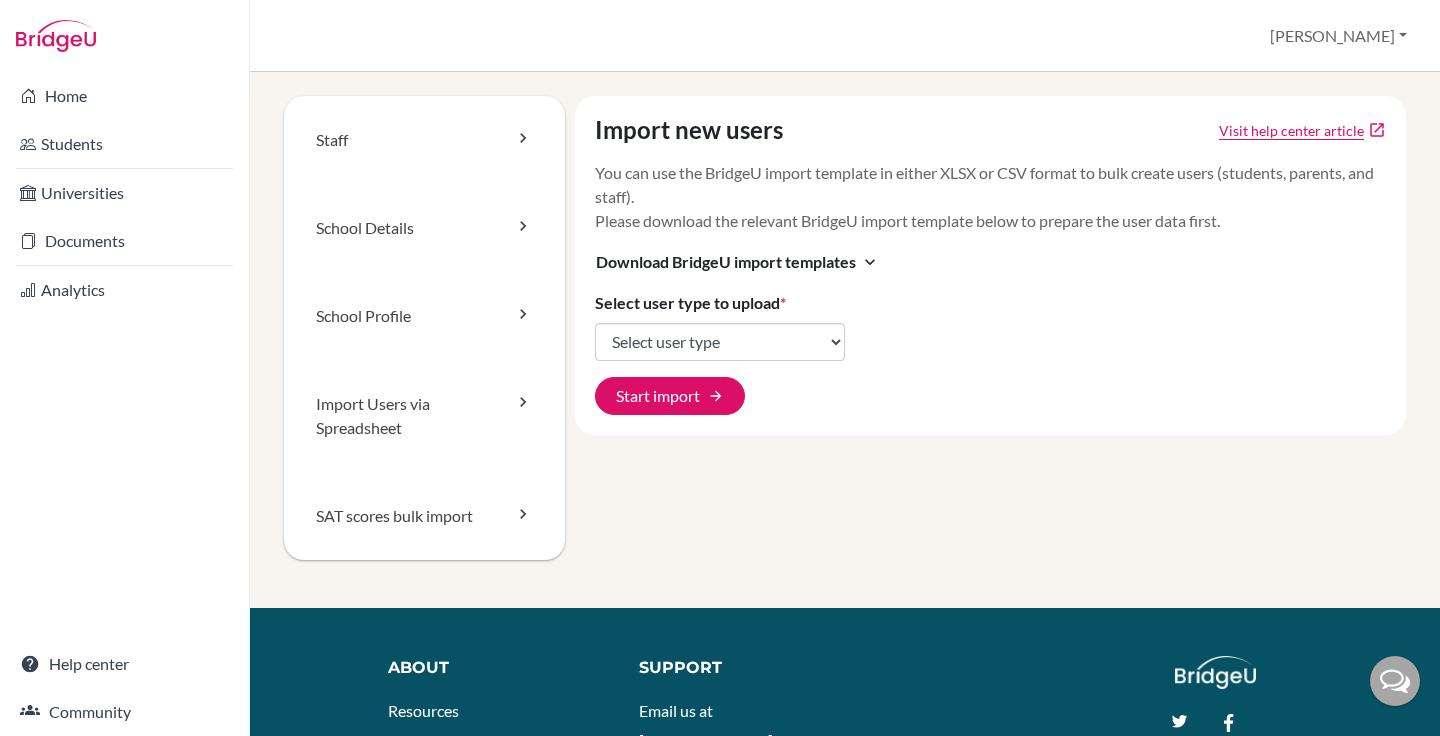 scroll, scrollTop: 0, scrollLeft: 0, axis: both 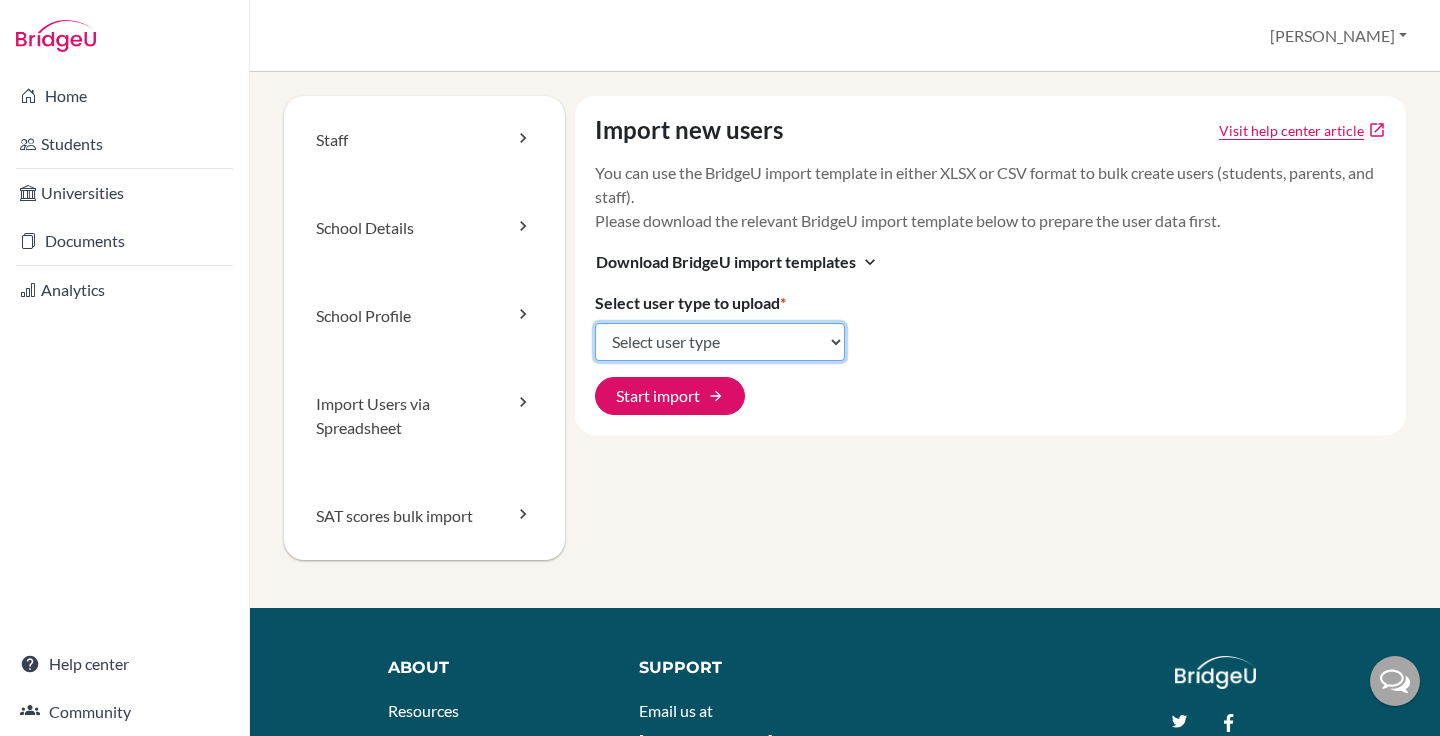 click on "Select user type Students Students and parents Parents Advisors Report writers" 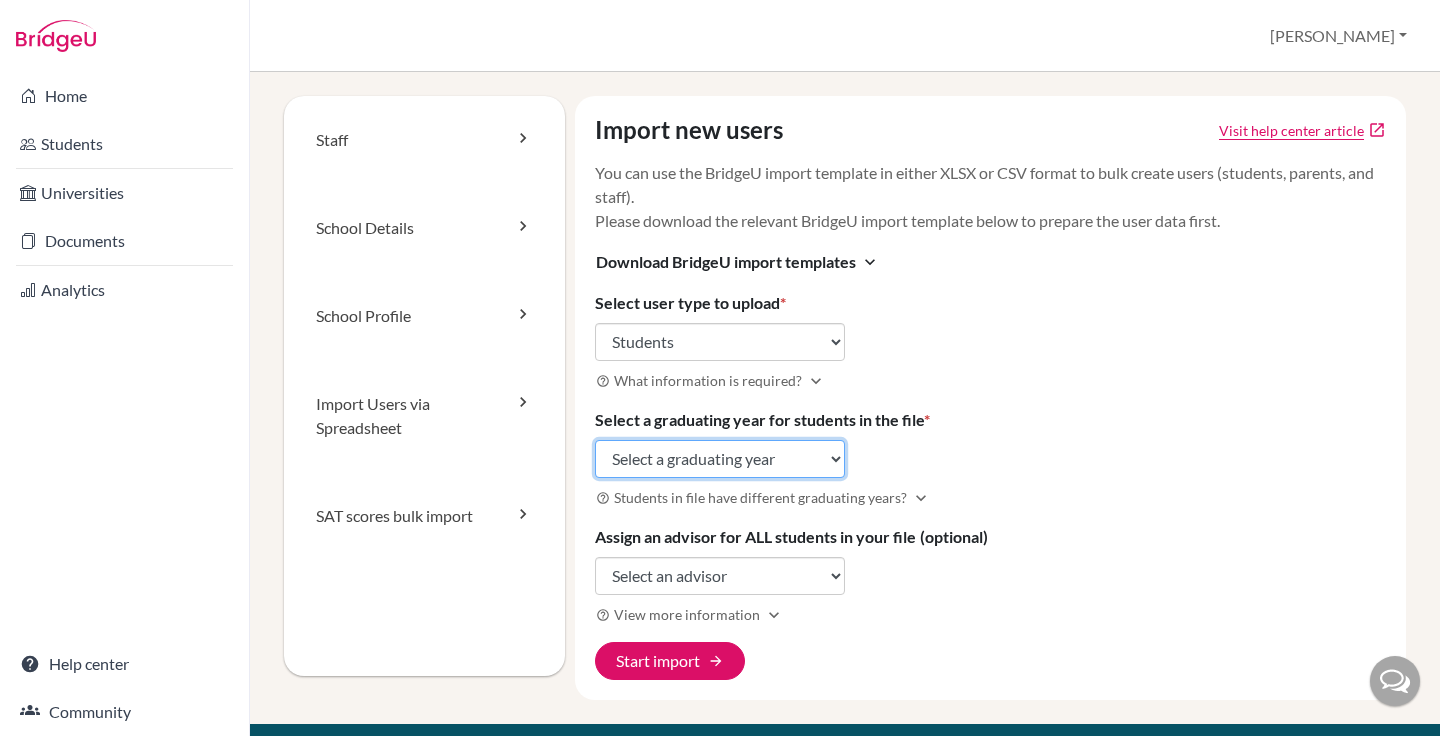 click on "Select a graduating year 2024 2025 2026 2027 2028 2029" 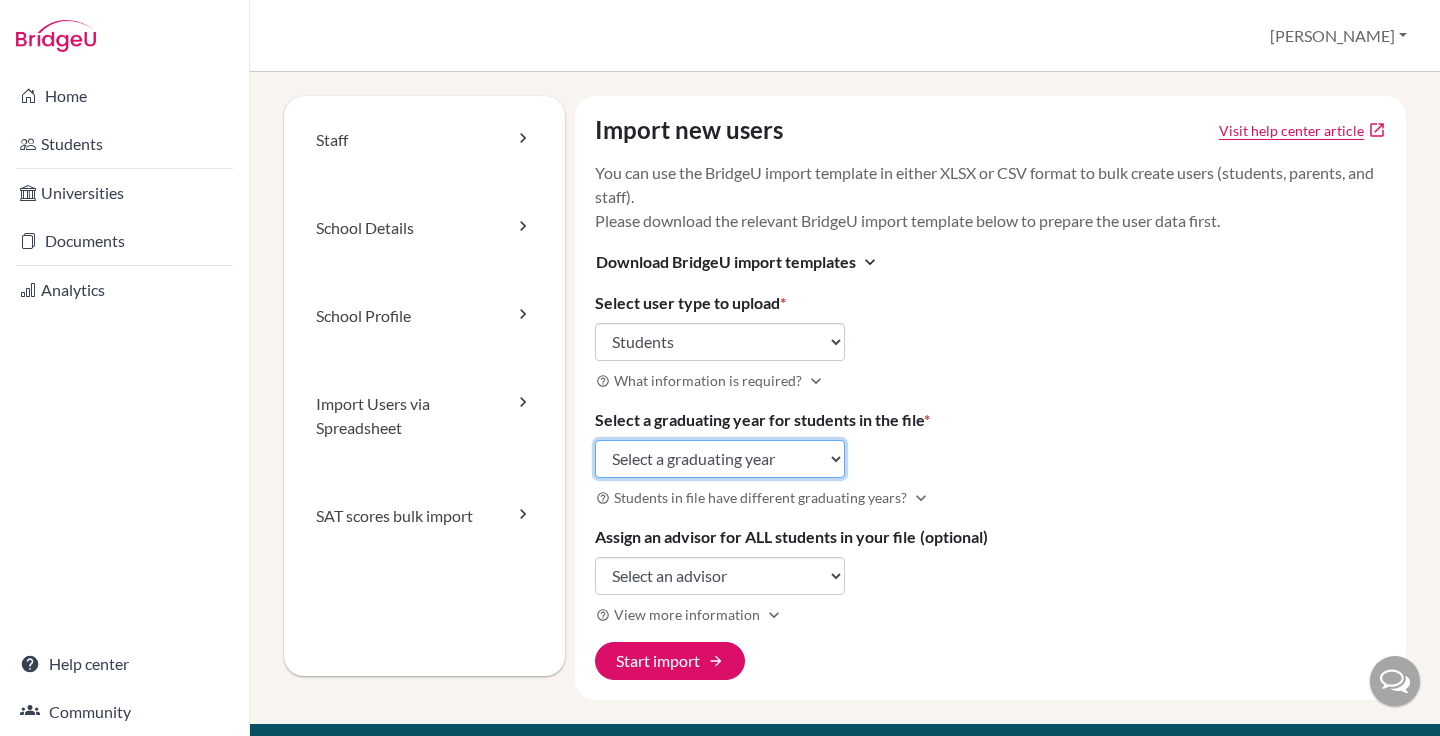 select on "2028" 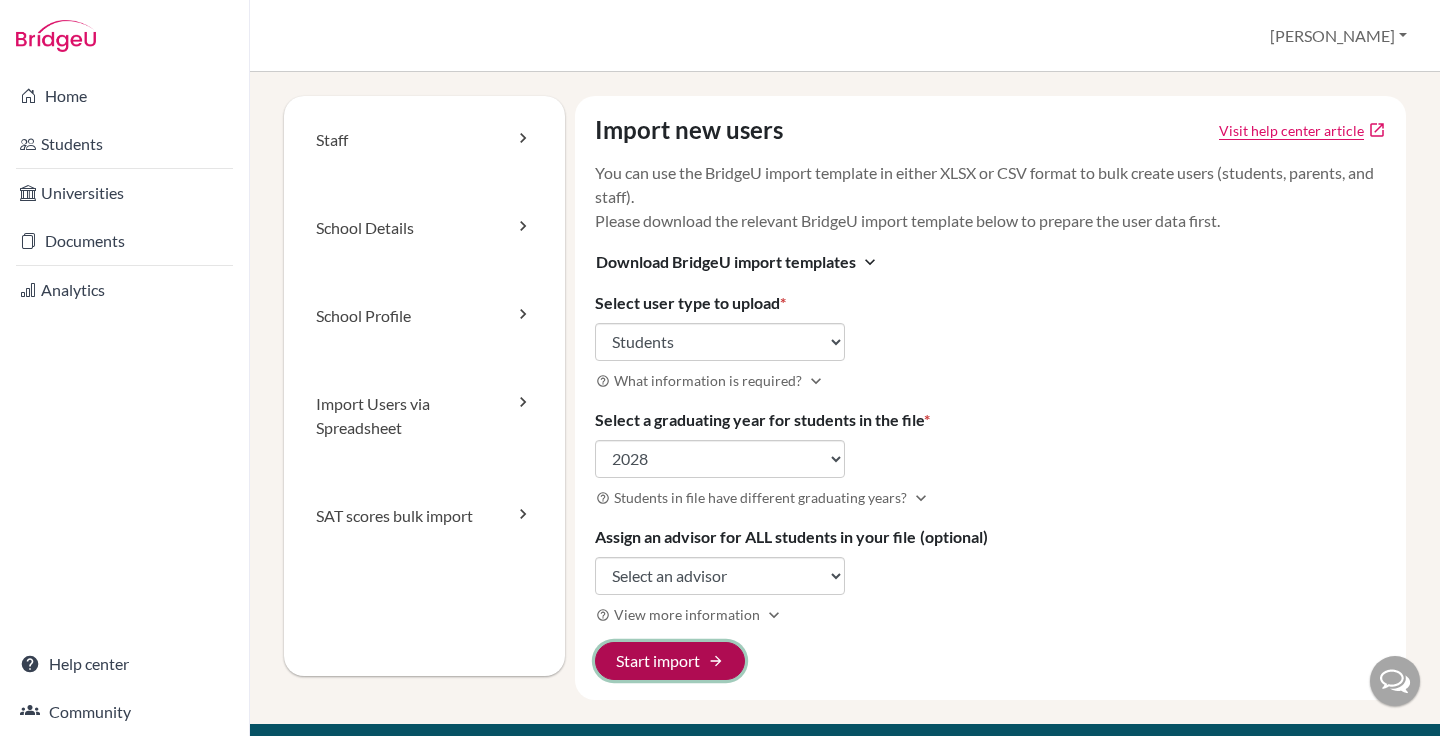 click on "Start import arrow_forward" 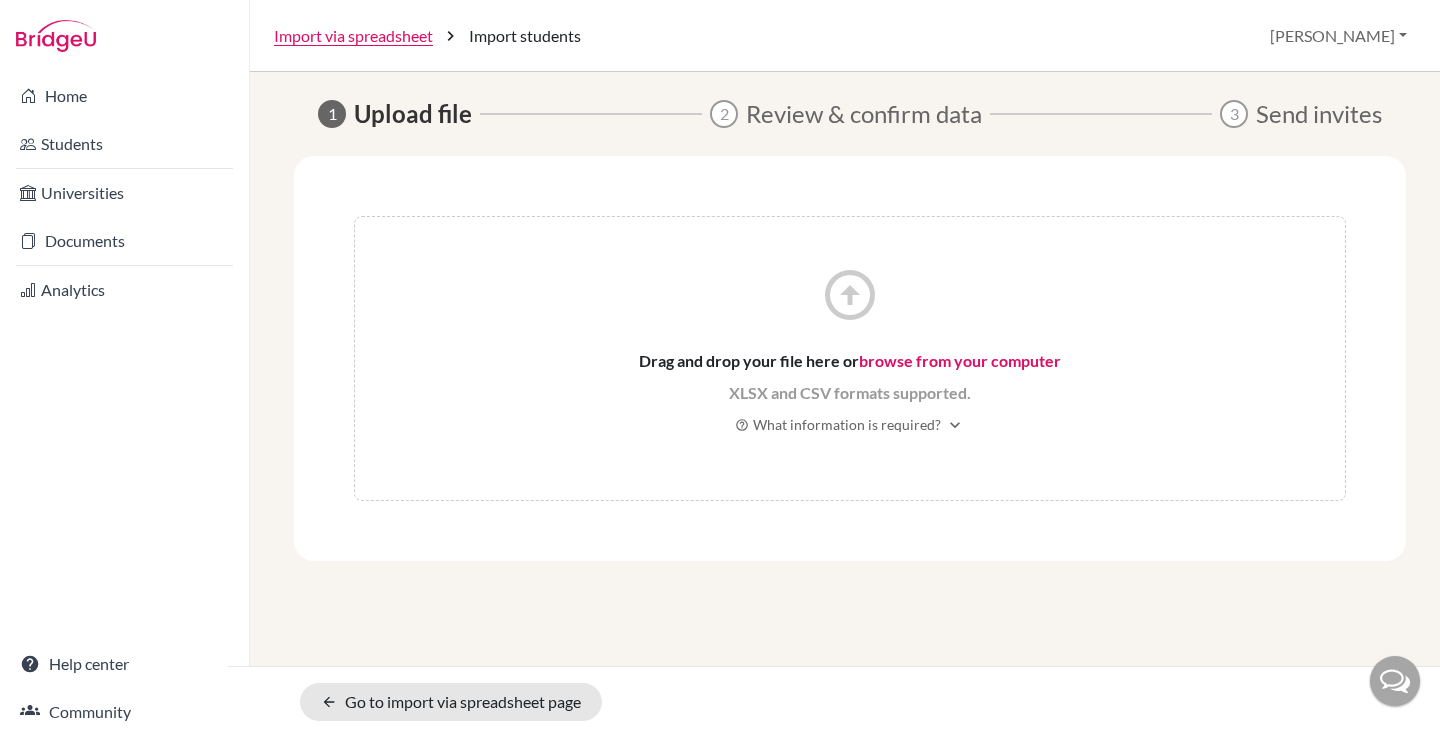 scroll, scrollTop: 0, scrollLeft: 0, axis: both 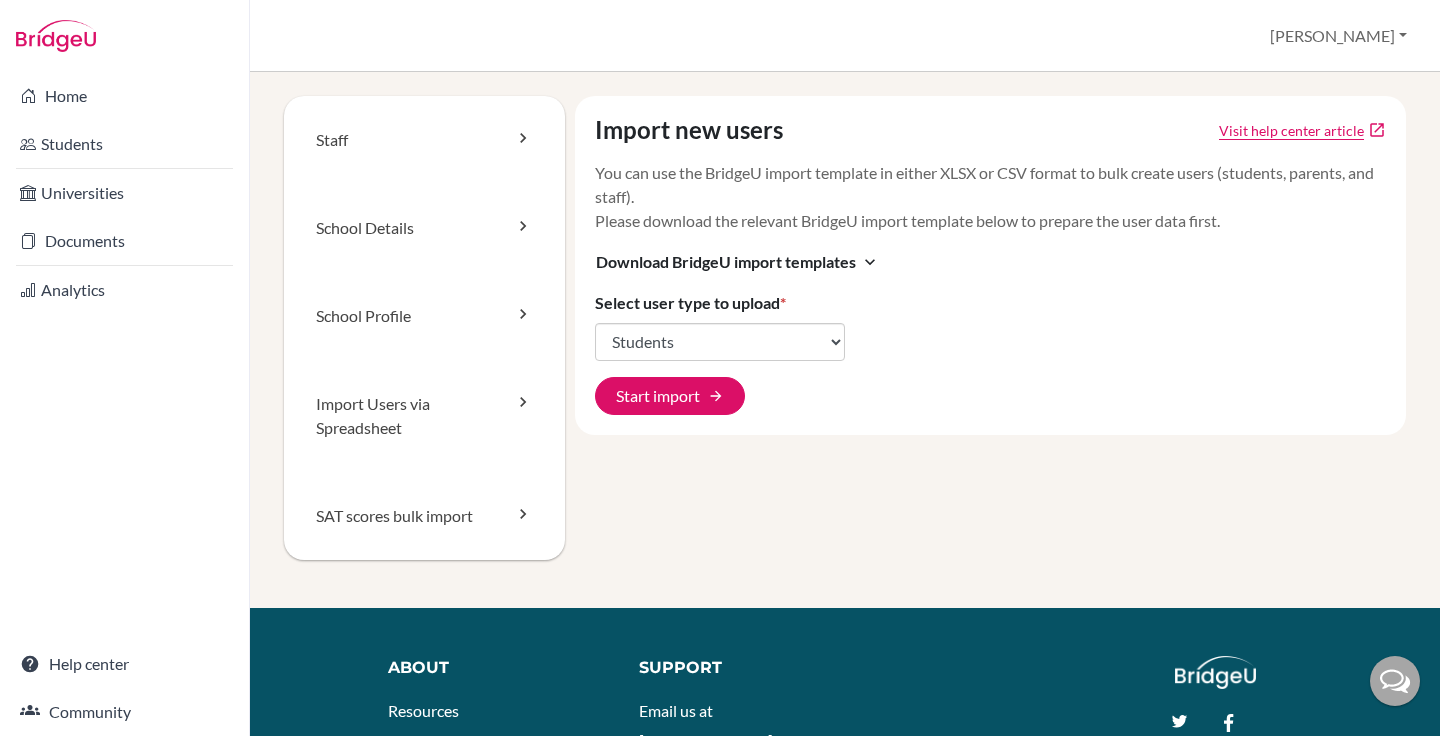 select on "students" 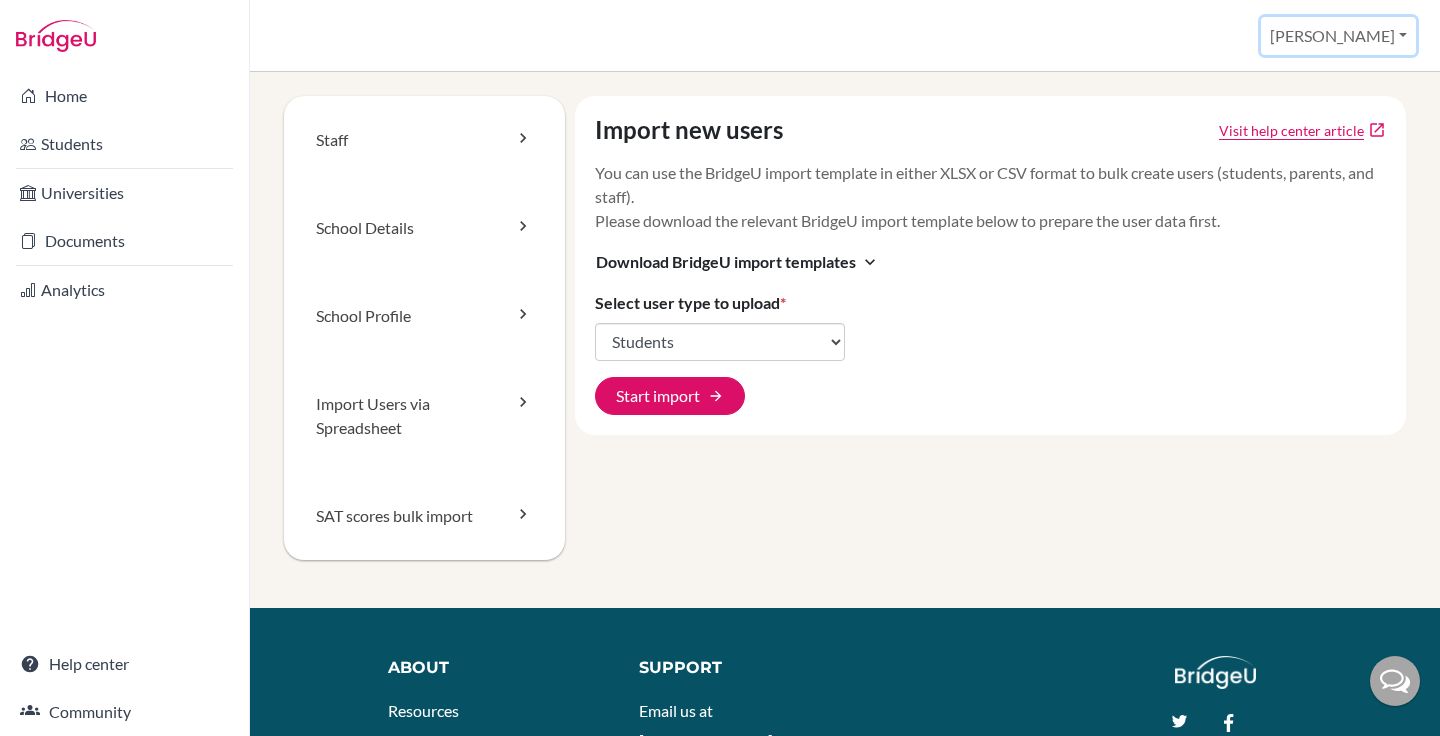 click on "[PERSON_NAME]" at bounding box center (1338, 36) 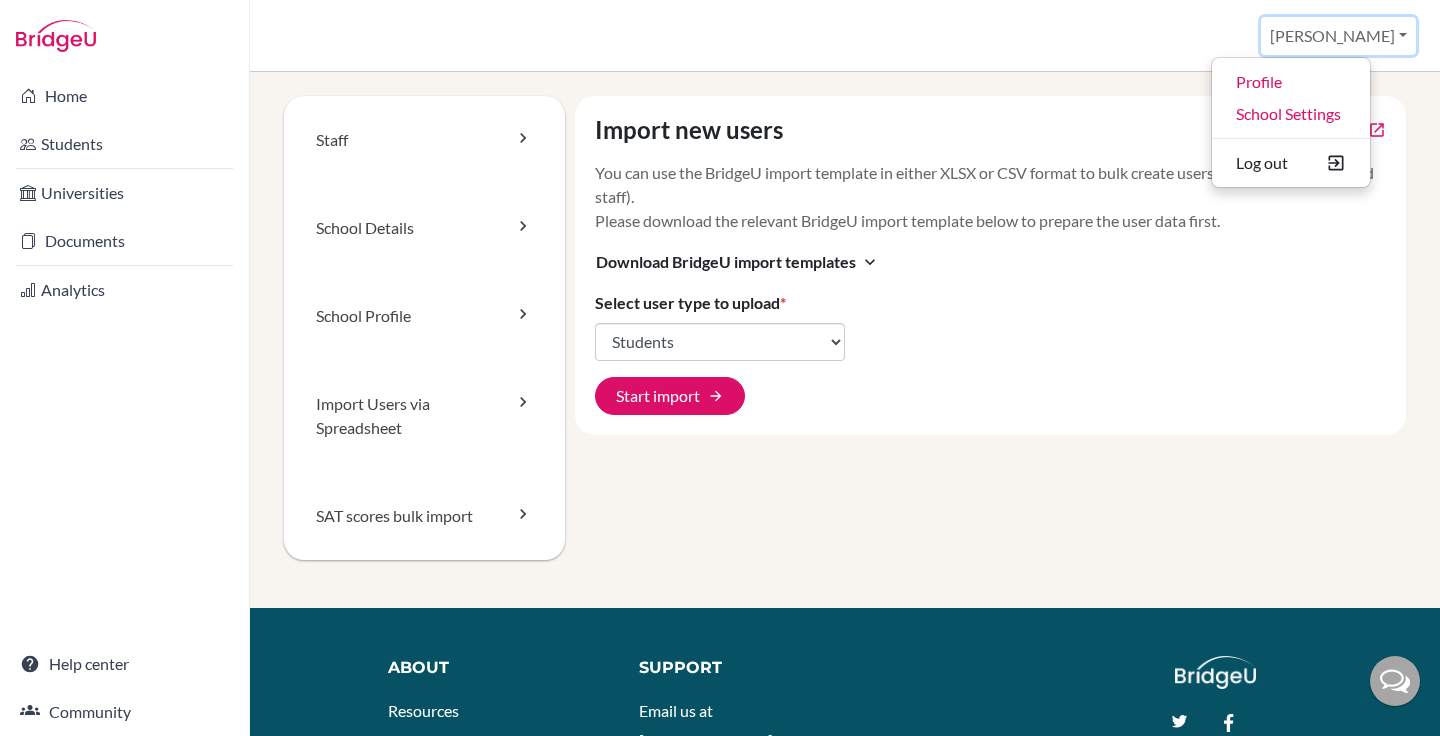 click on "[PERSON_NAME]" at bounding box center [1338, 36] 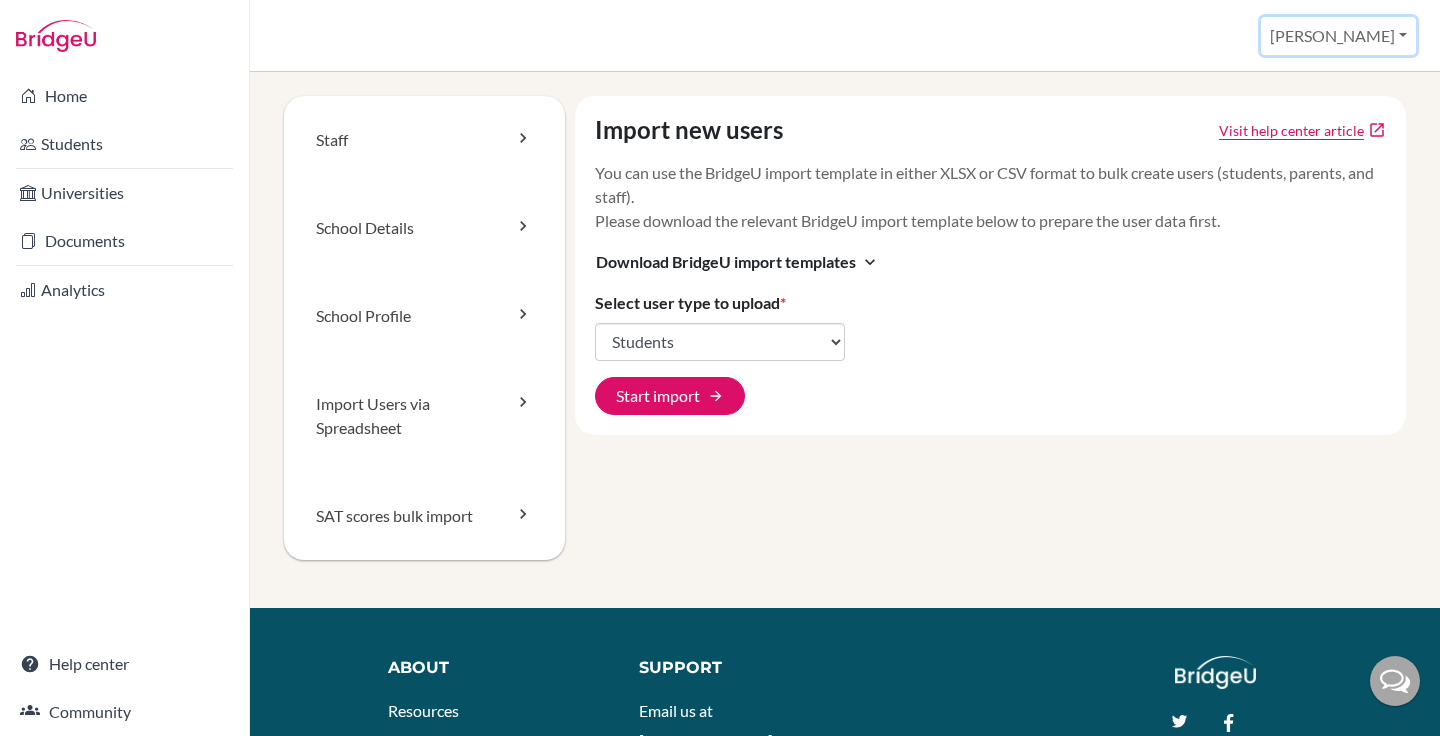 click on "[PERSON_NAME]" at bounding box center (1338, 36) 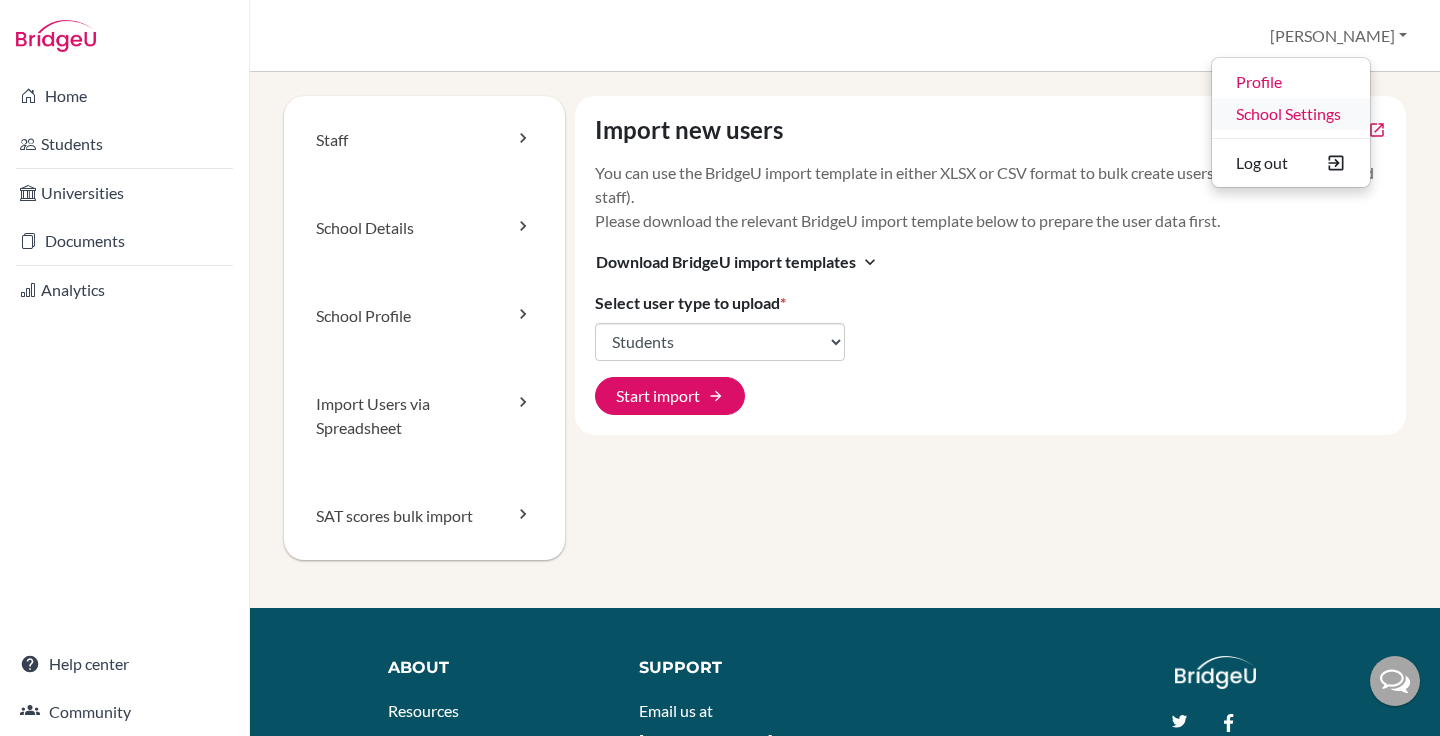 click on "School Settings" at bounding box center [1291, 114] 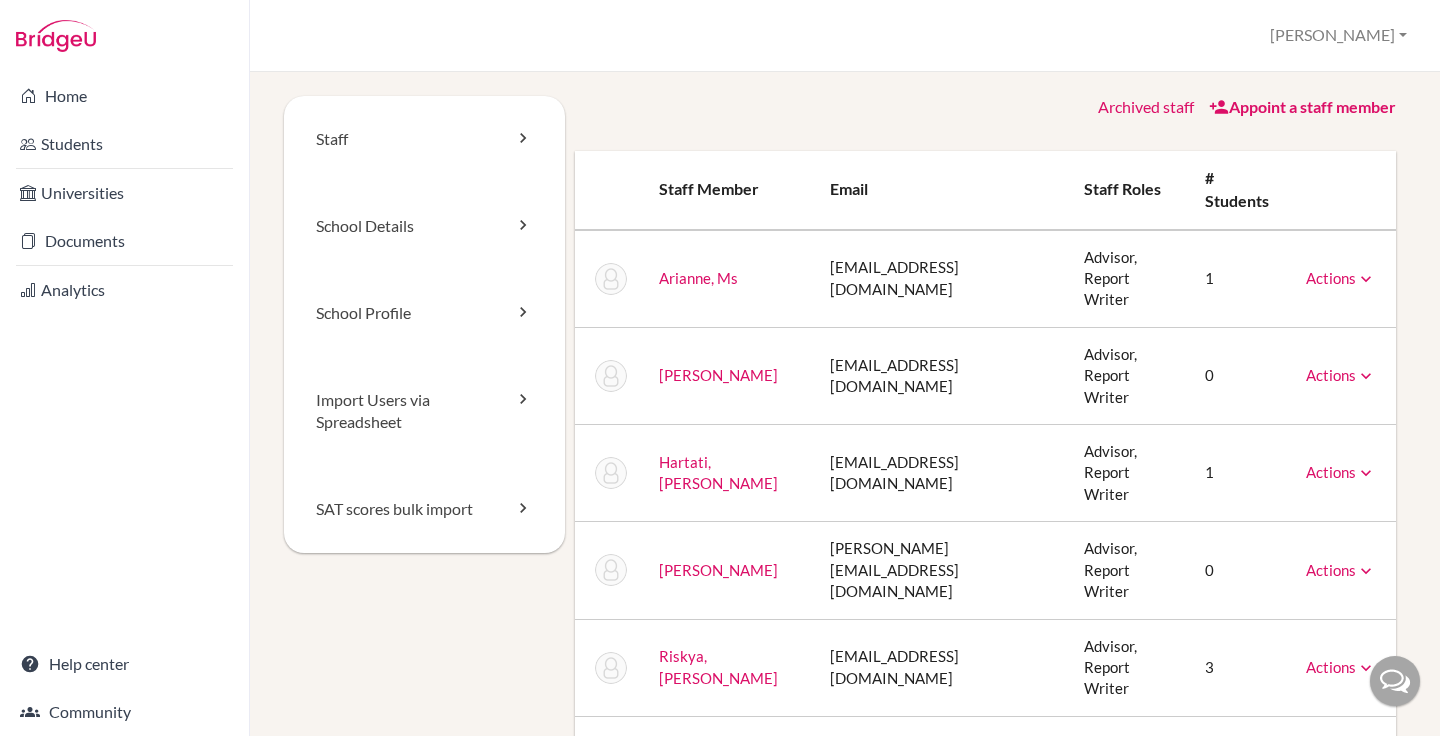 scroll, scrollTop: 0, scrollLeft: 0, axis: both 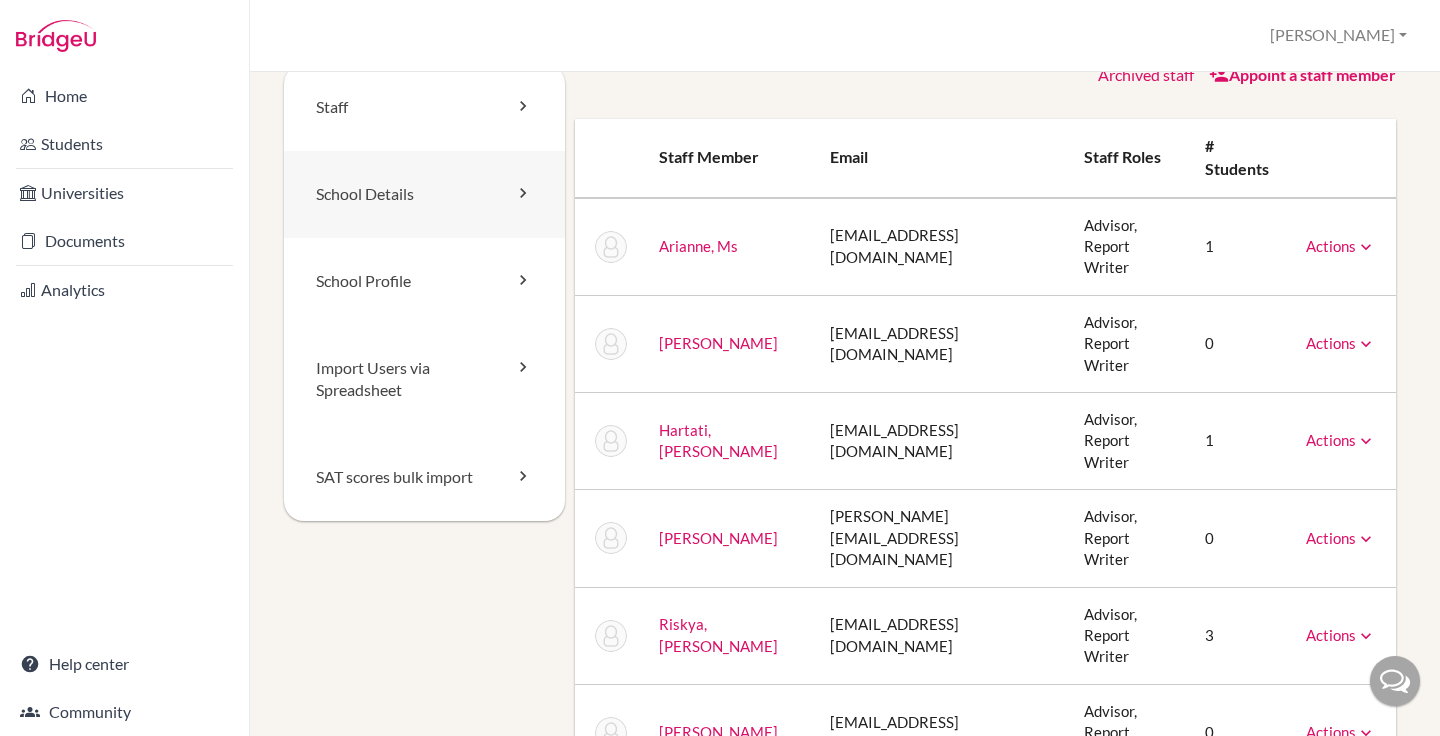 click on "School Details" at bounding box center (424, 194) 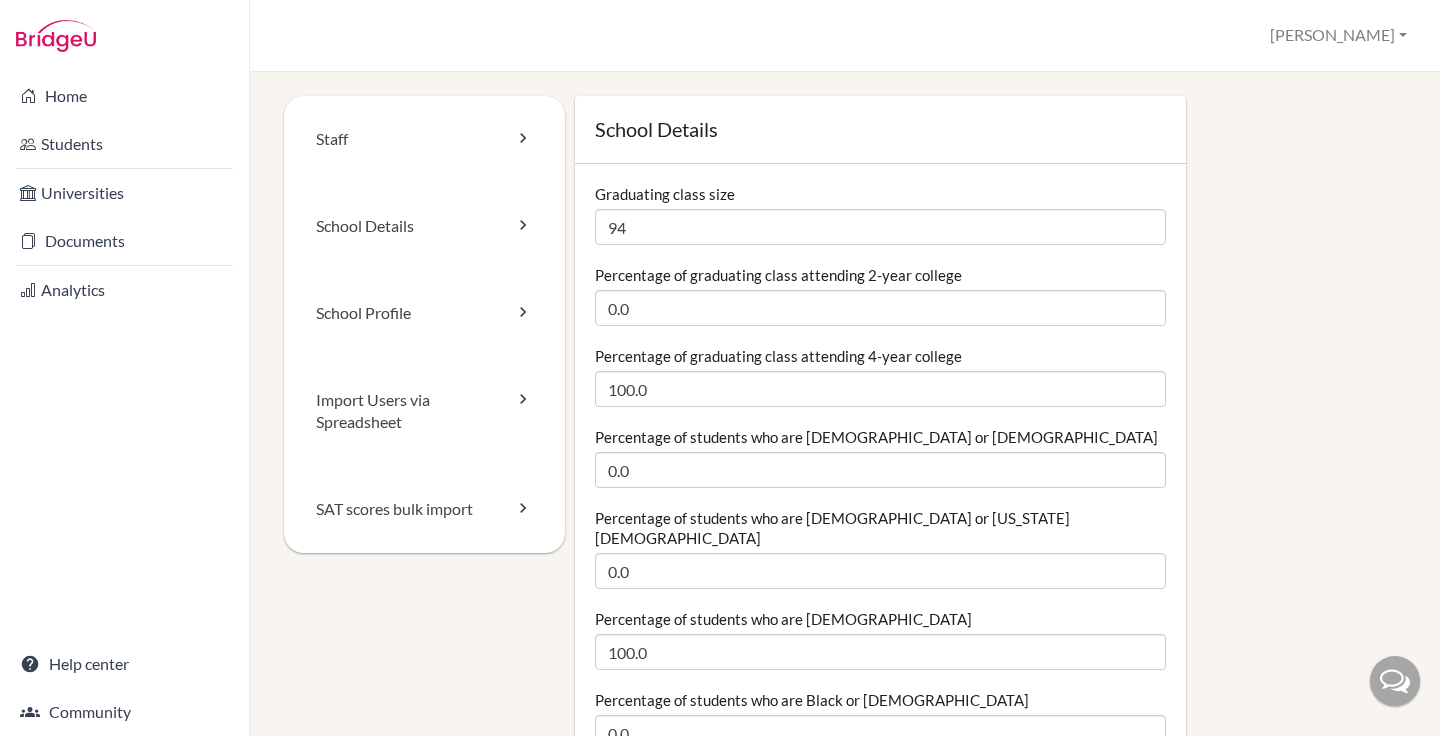 scroll, scrollTop: 0, scrollLeft: 0, axis: both 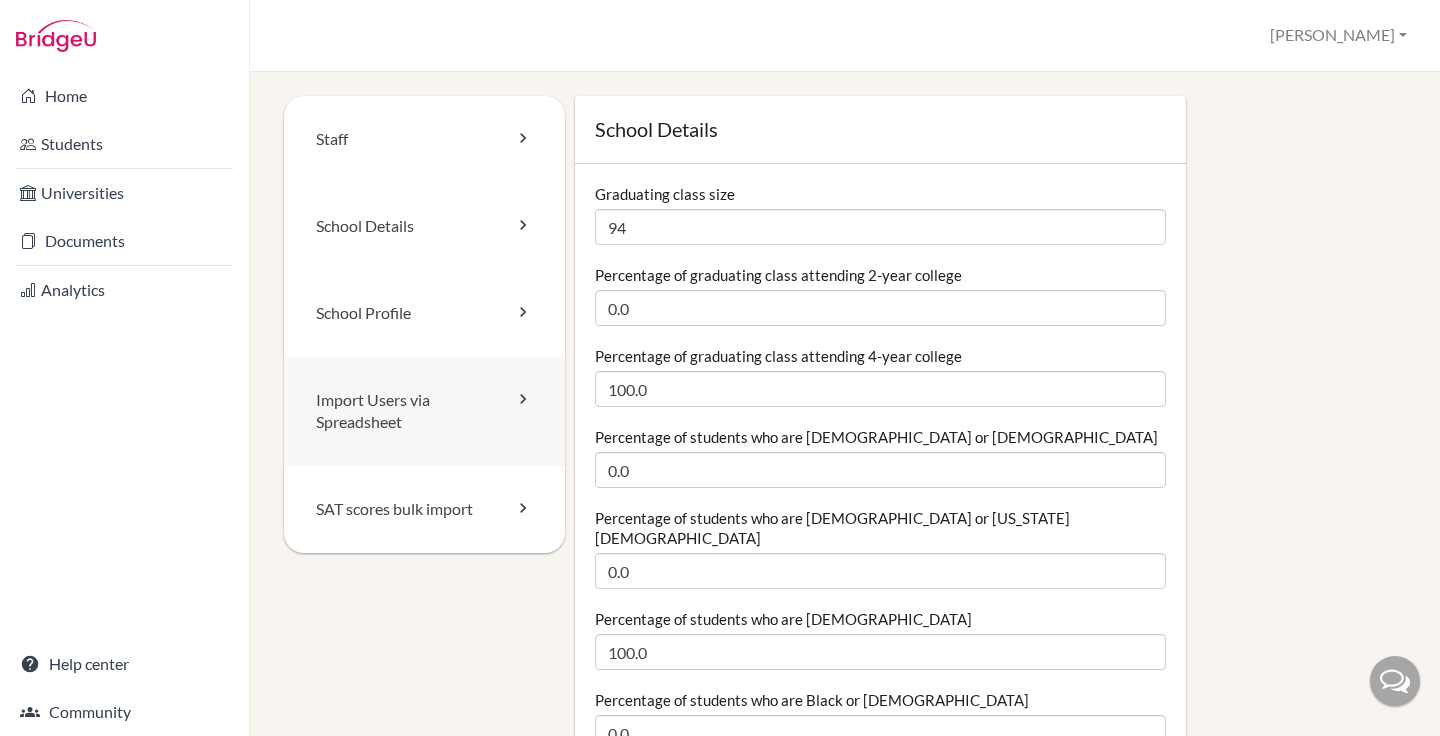 click on "Import Users via Spreadsheet" at bounding box center [424, 412] 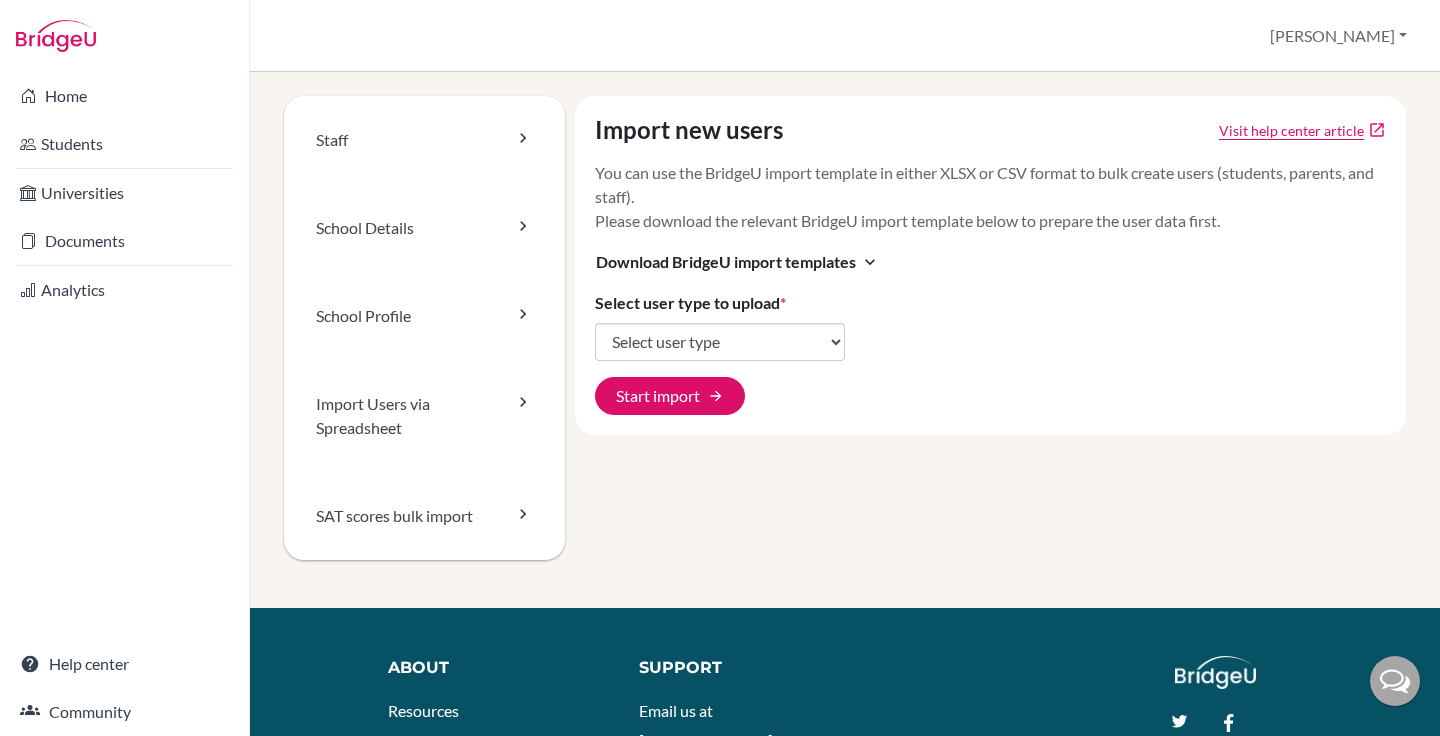 scroll, scrollTop: 0, scrollLeft: 0, axis: both 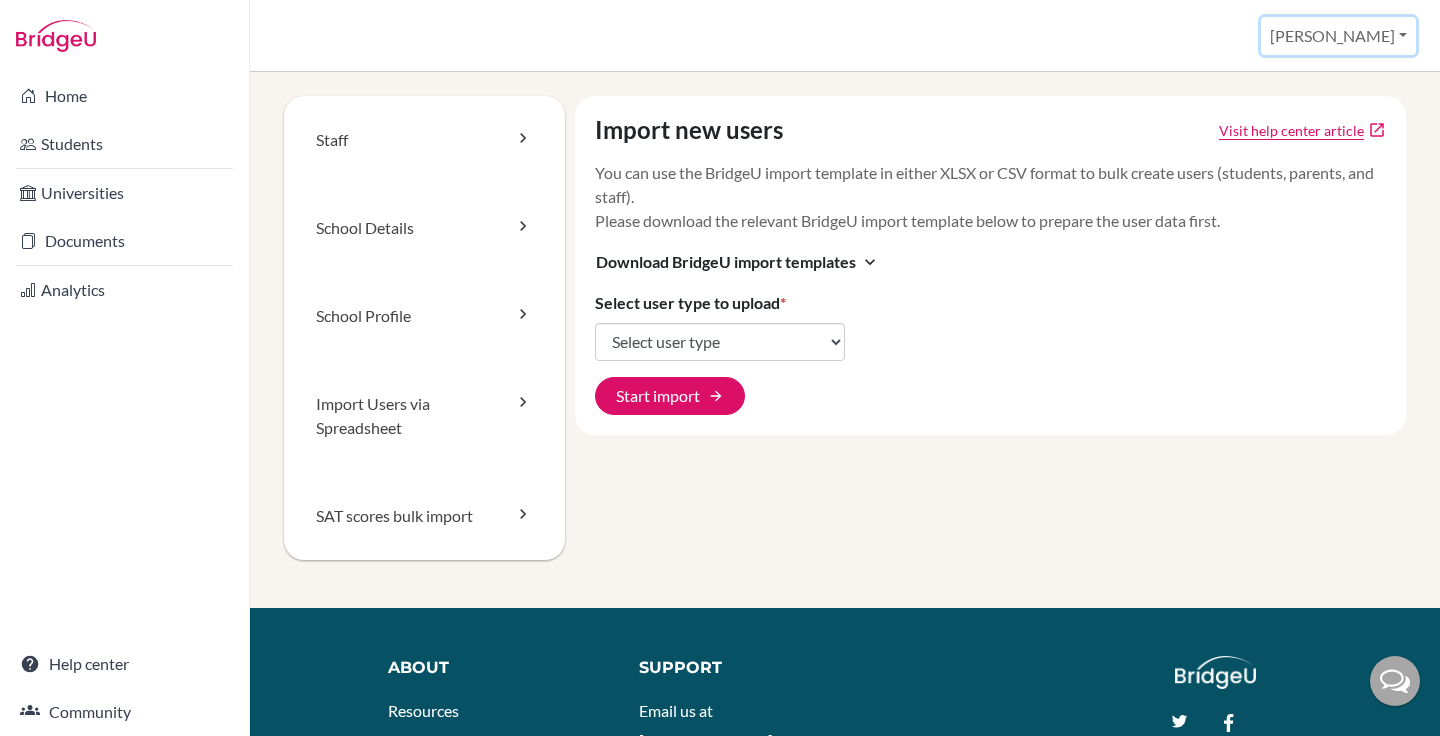 click on "Siti Nazara" at bounding box center (1338, 36) 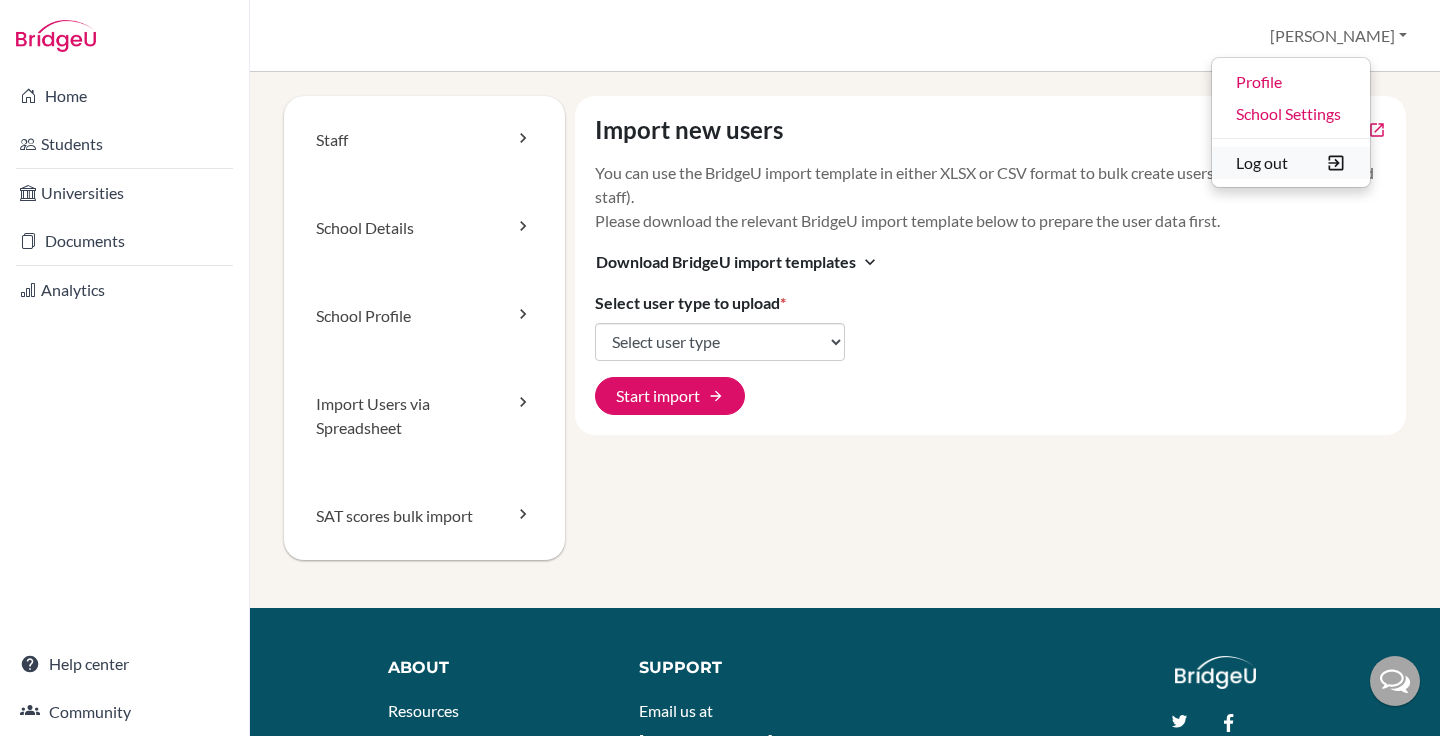 click on "Log out" at bounding box center [1291, 163] 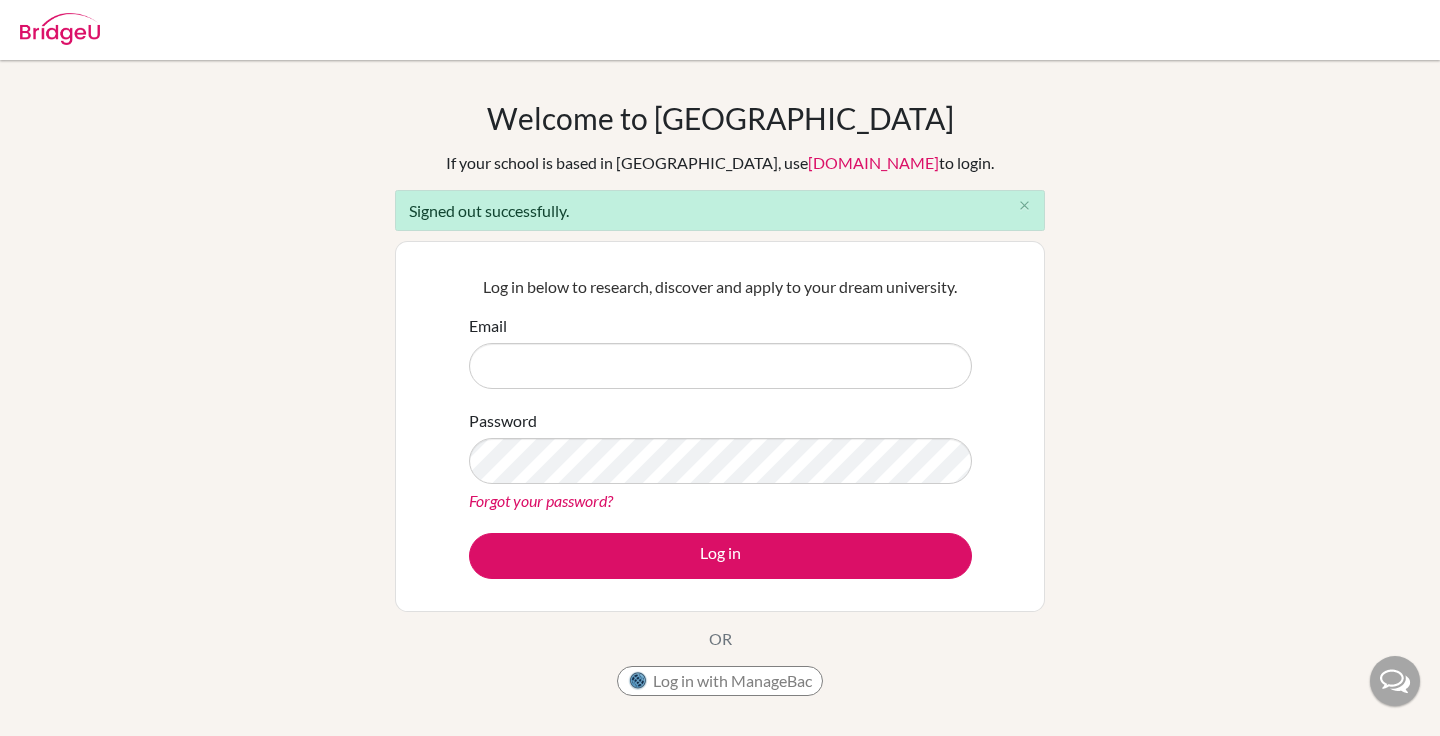 scroll, scrollTop: 0, scrollLeft: 0, axis: both 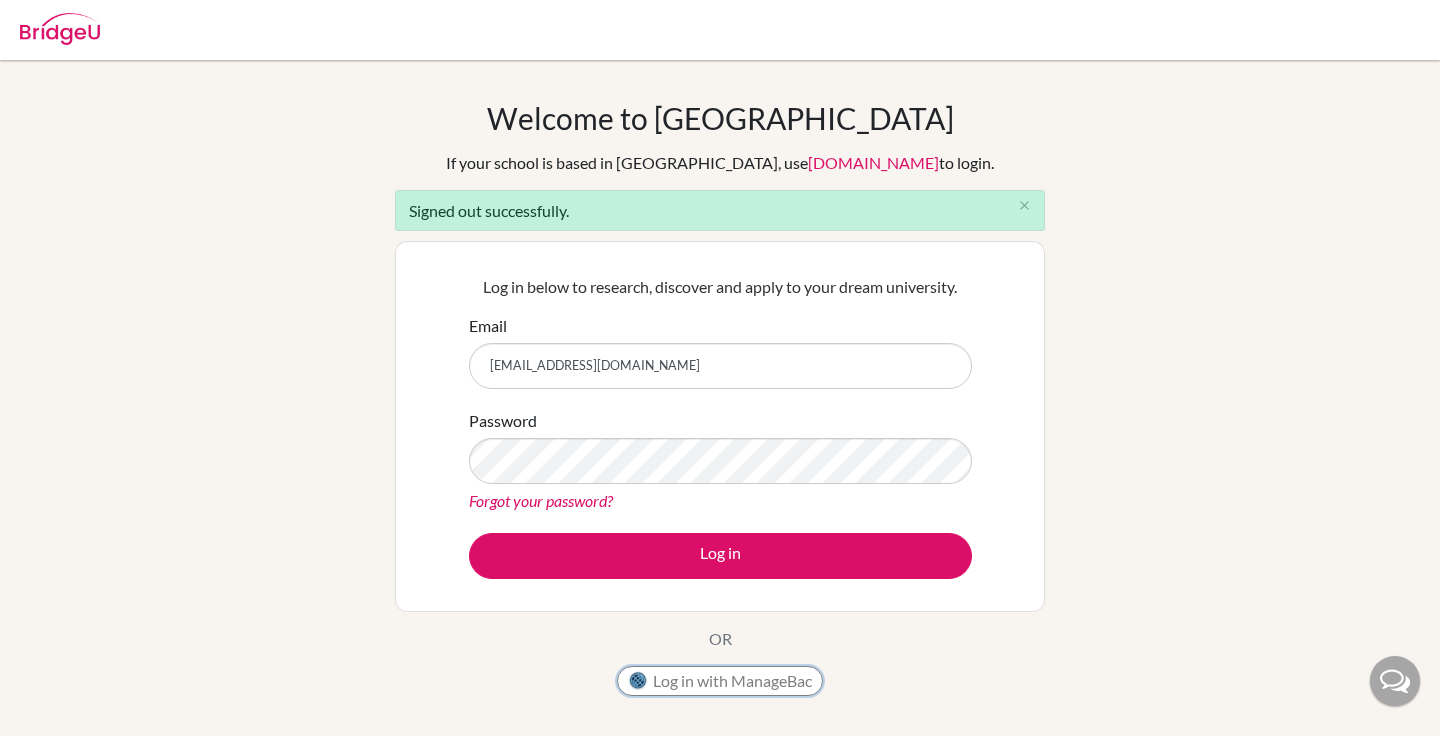 click on "Log in with ManageBac" at bounding box center (720, 681) 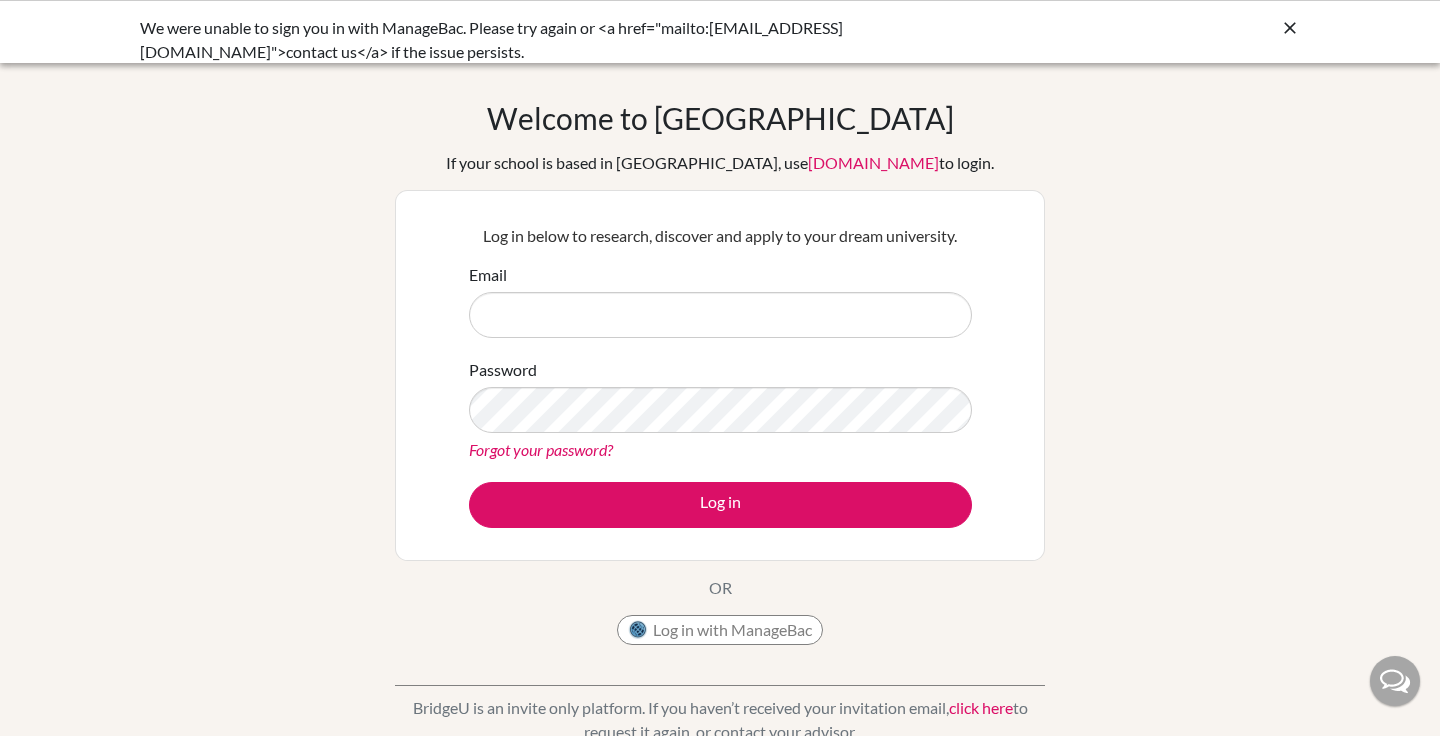 scroll, scrollTop: 0, scrollLeft: 0, axis: both 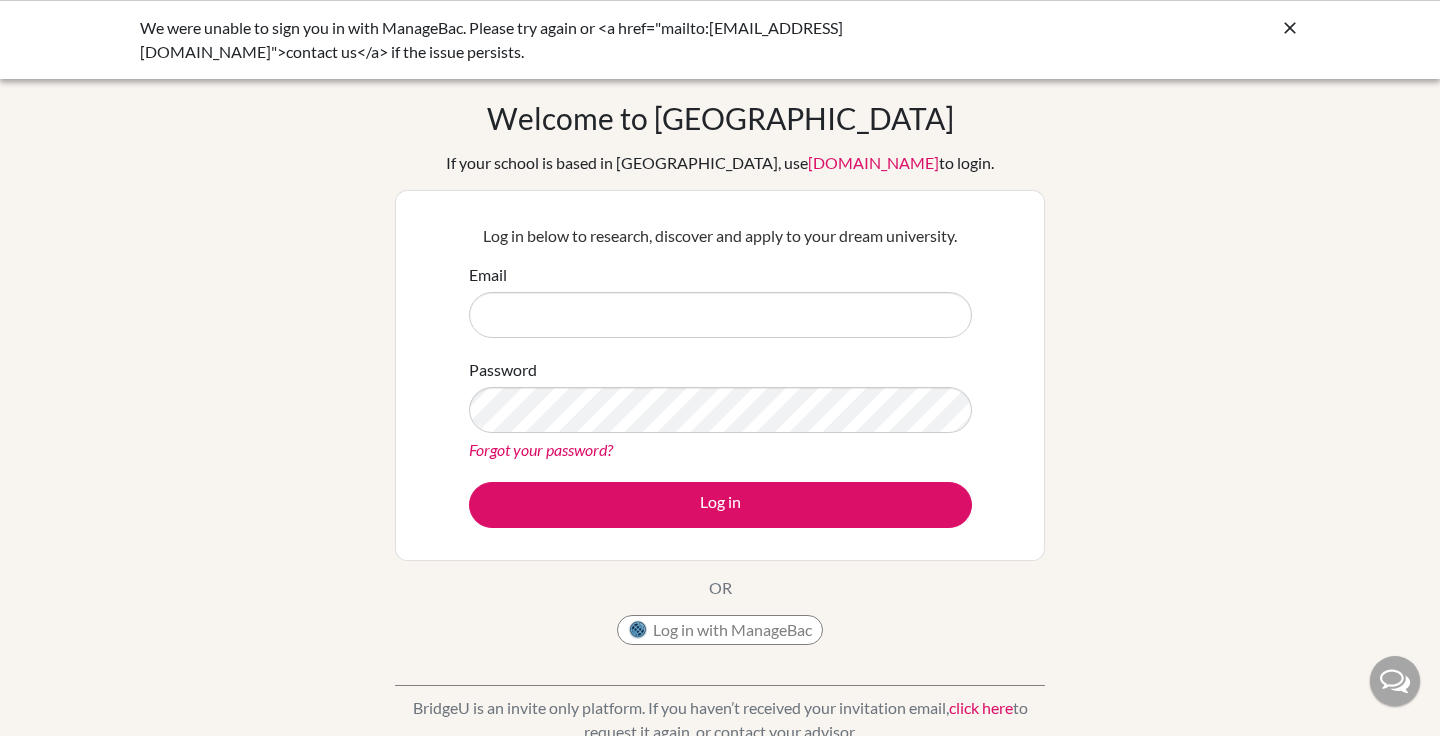 type on "[EMAIL_ADDRESS][DOMAIN_NAME]" 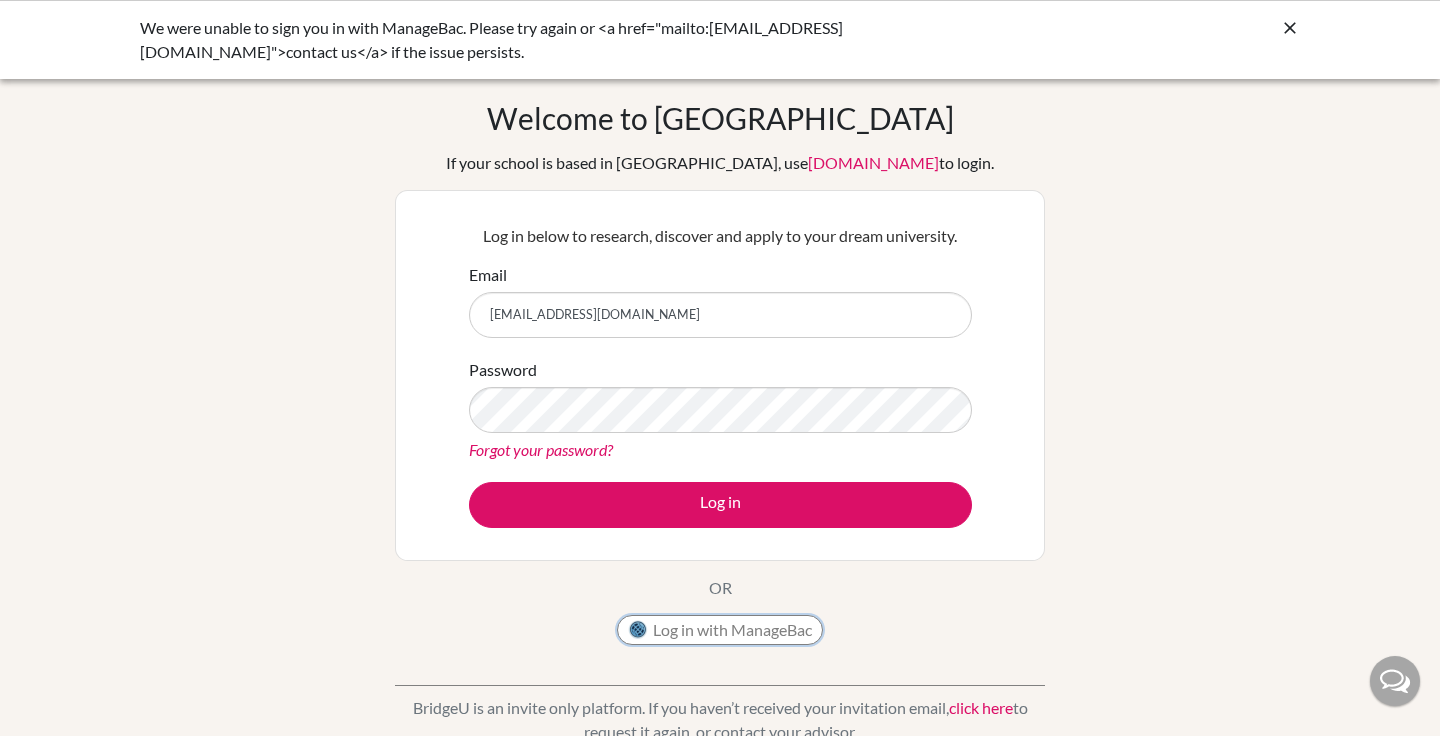 click on "Log in with ManageBac" at bounding box center [720, 630] 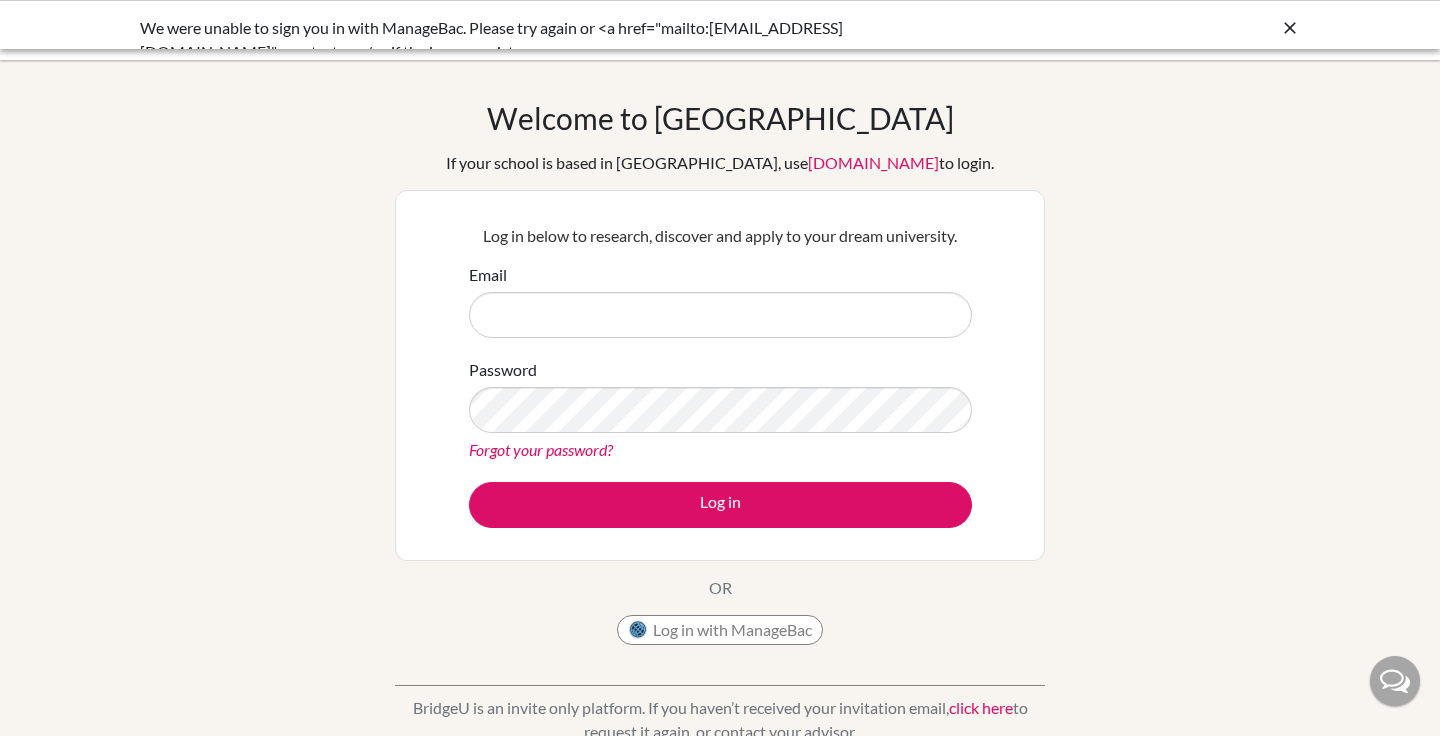 scroll, scrollTop: 0, scrollLeft: 0, axis: both 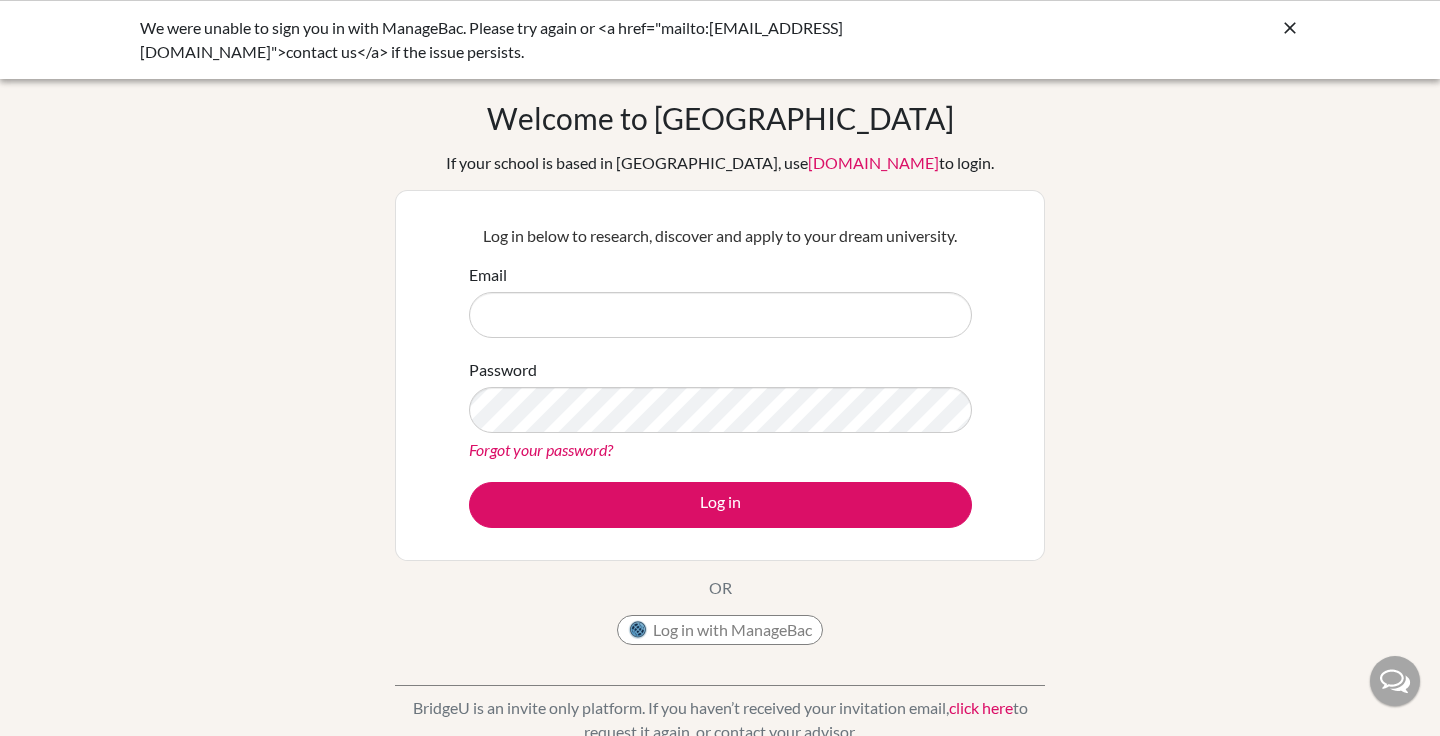 type on "[EMAIL_ADDRESS][DOMAIN_NAME]" 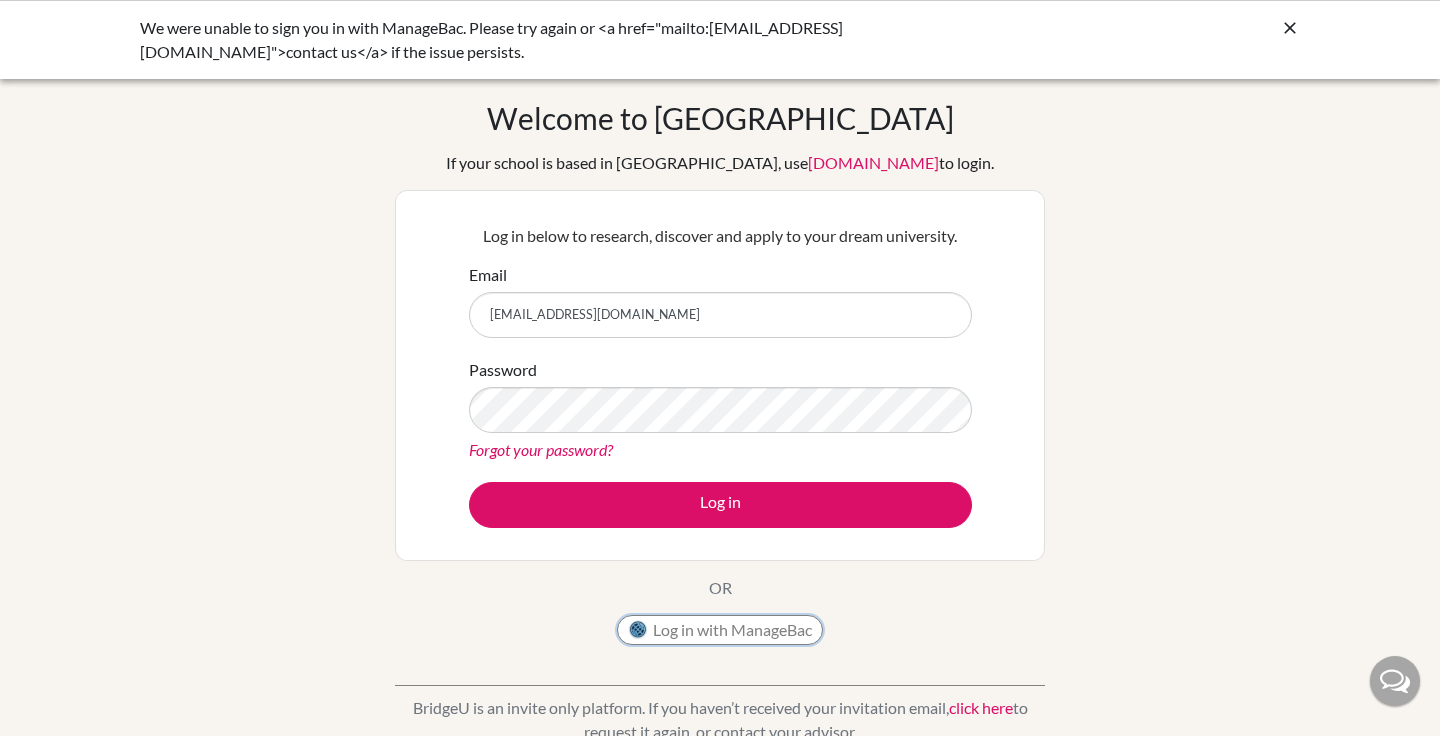 click on "Log in with ManageBac" at bounding box center (720, 630) 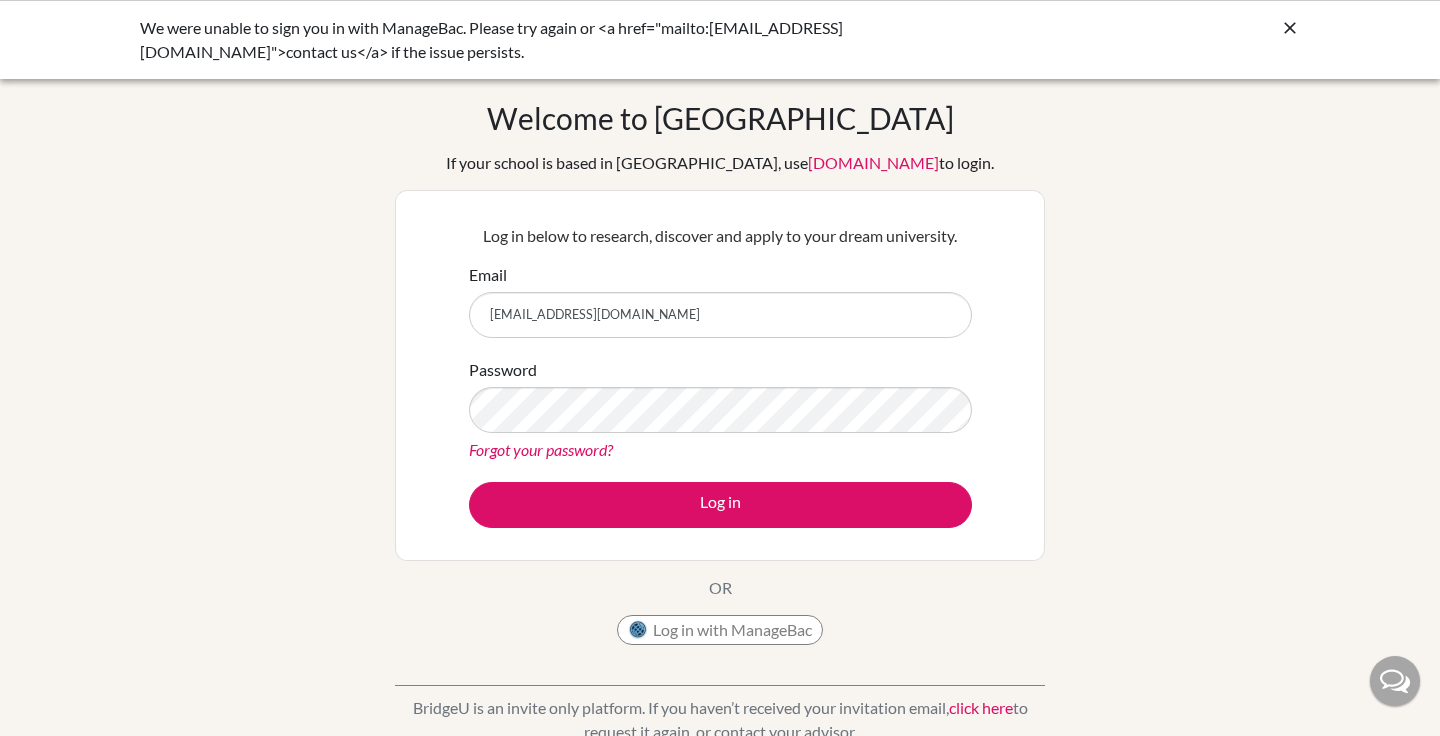 click at bounding box center [1290, 28] 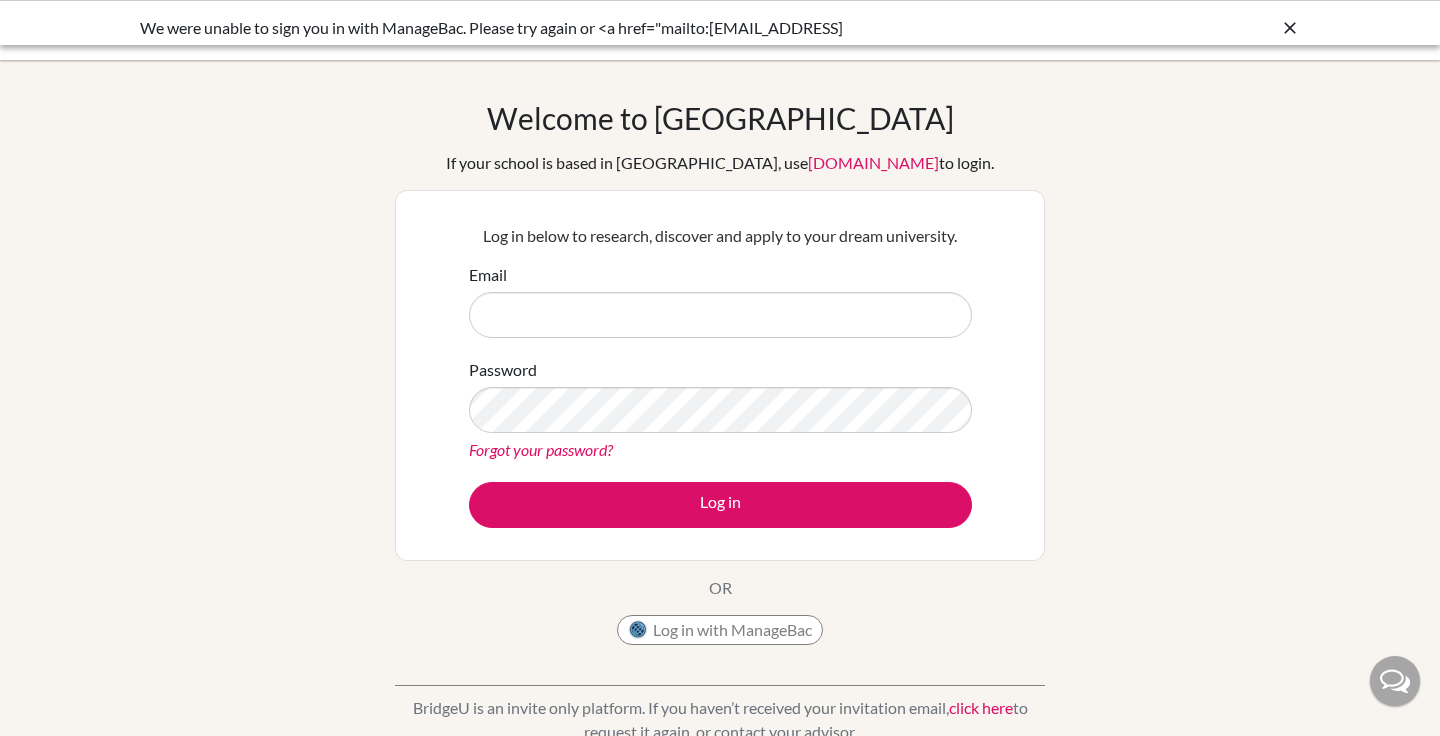 scroll, scrollTop: 0, scrollLeft: 0, axis: both 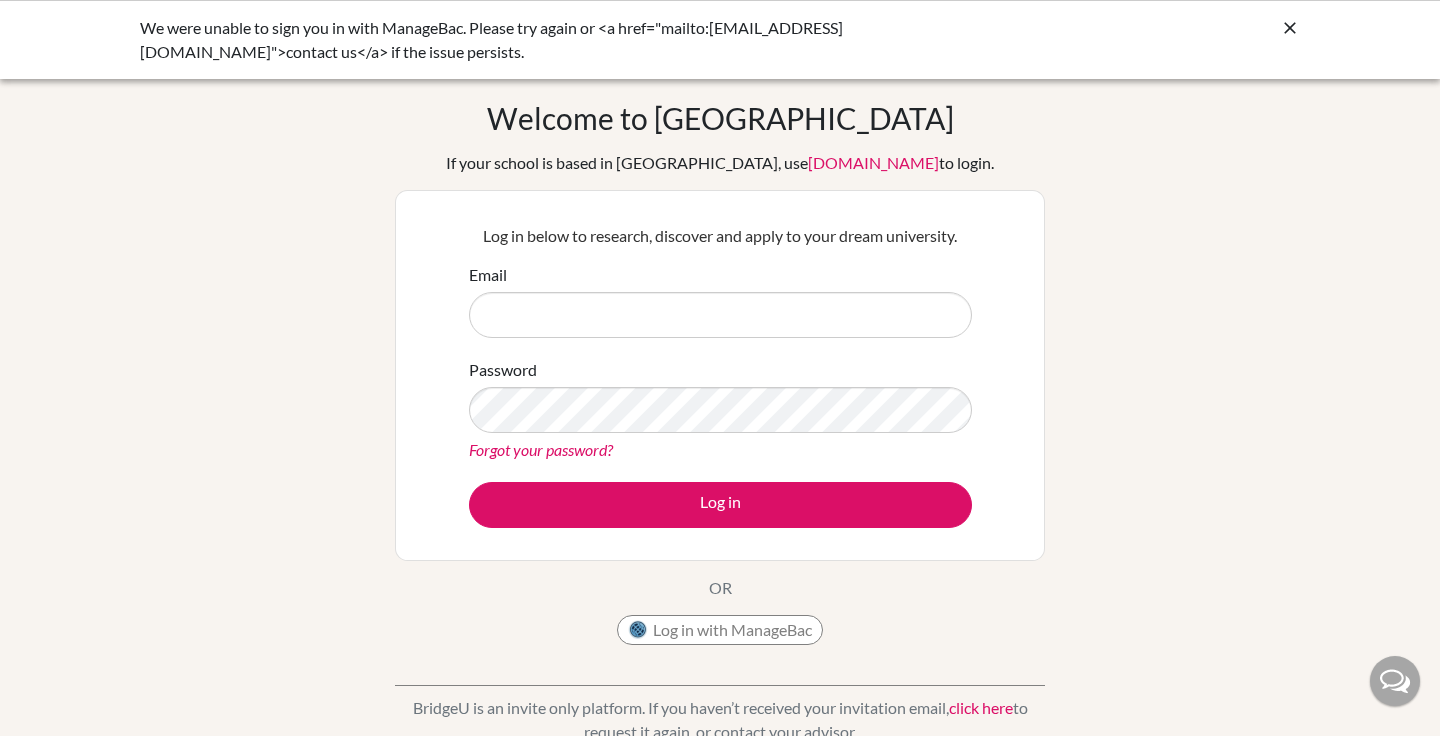 type on "[EMAIL_ADDRESS][DOMAIN_NAME]" 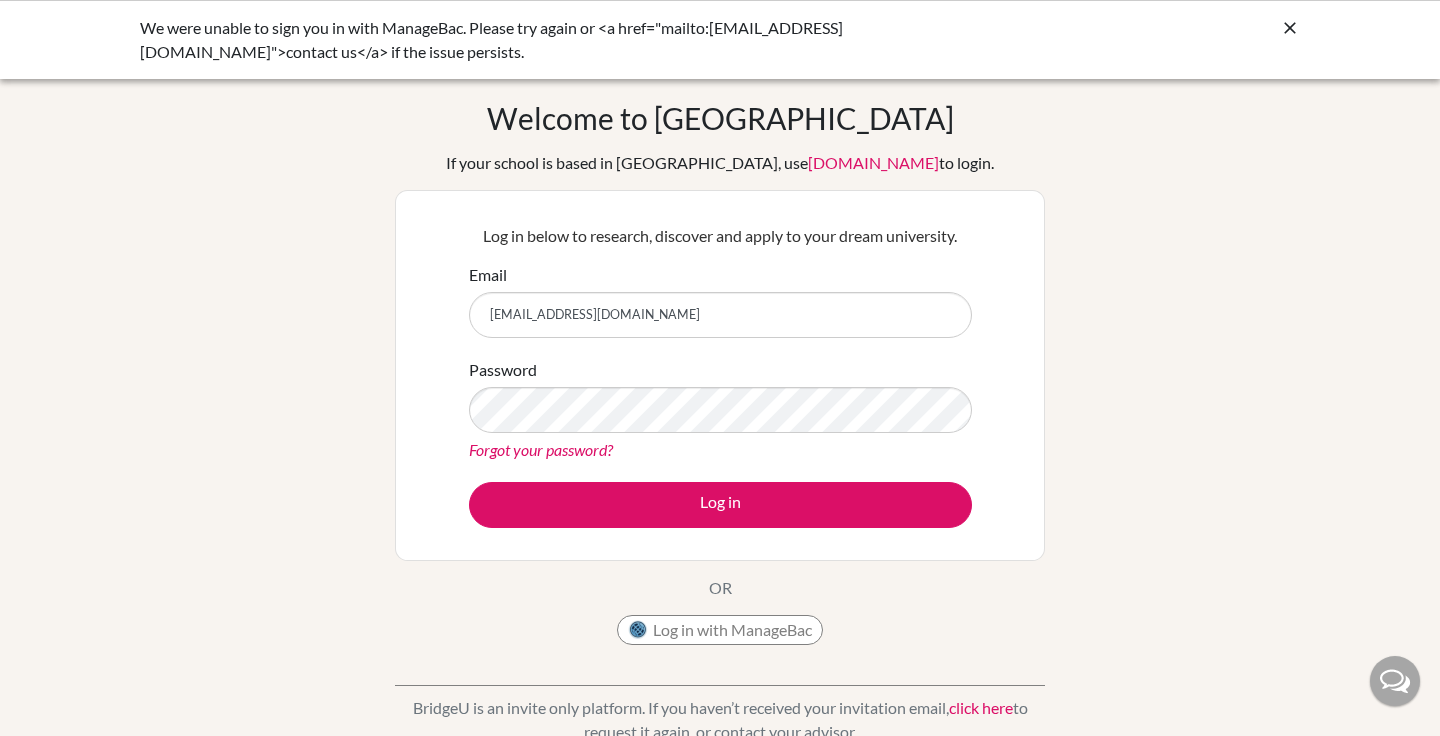 click at bounding box center [1290, 28] 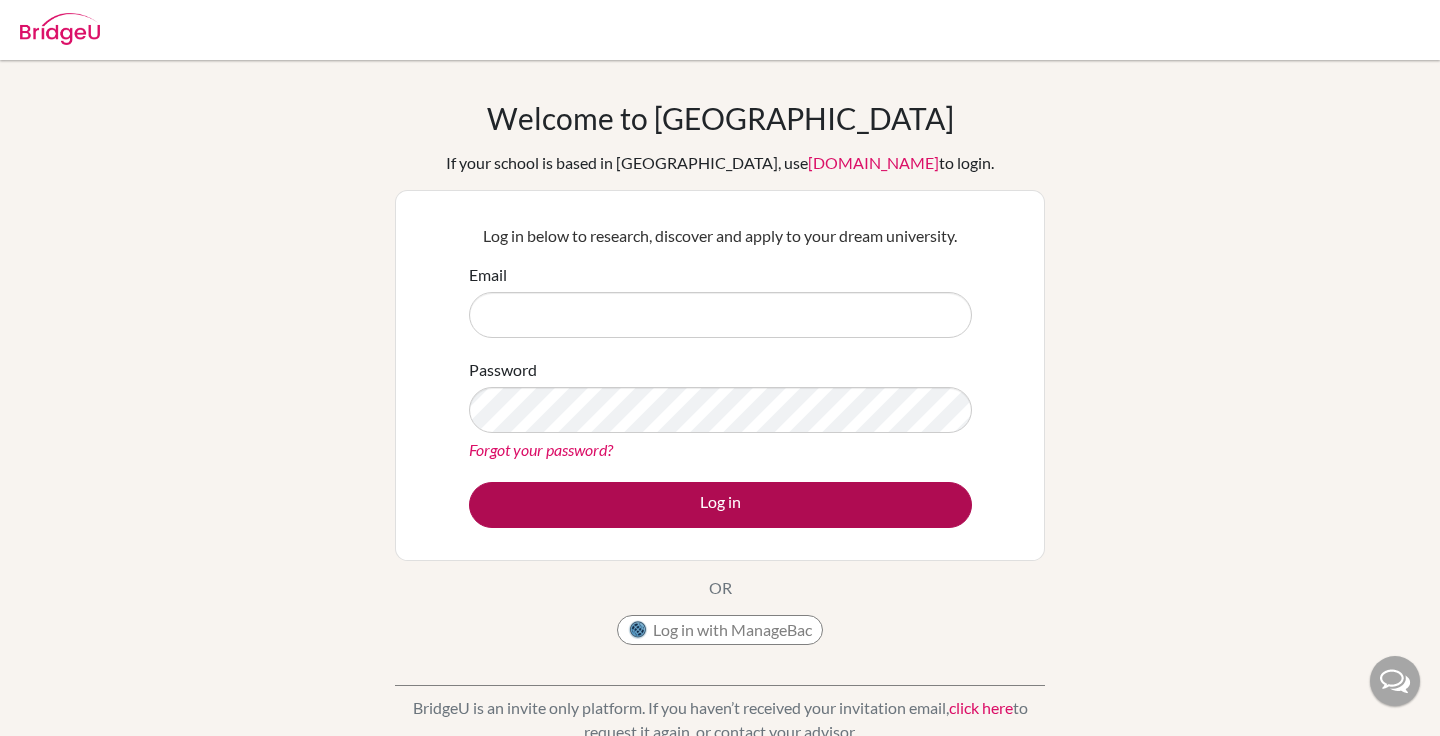 scroll, scrollTop: 0, scrollLeft: 0, axis: both 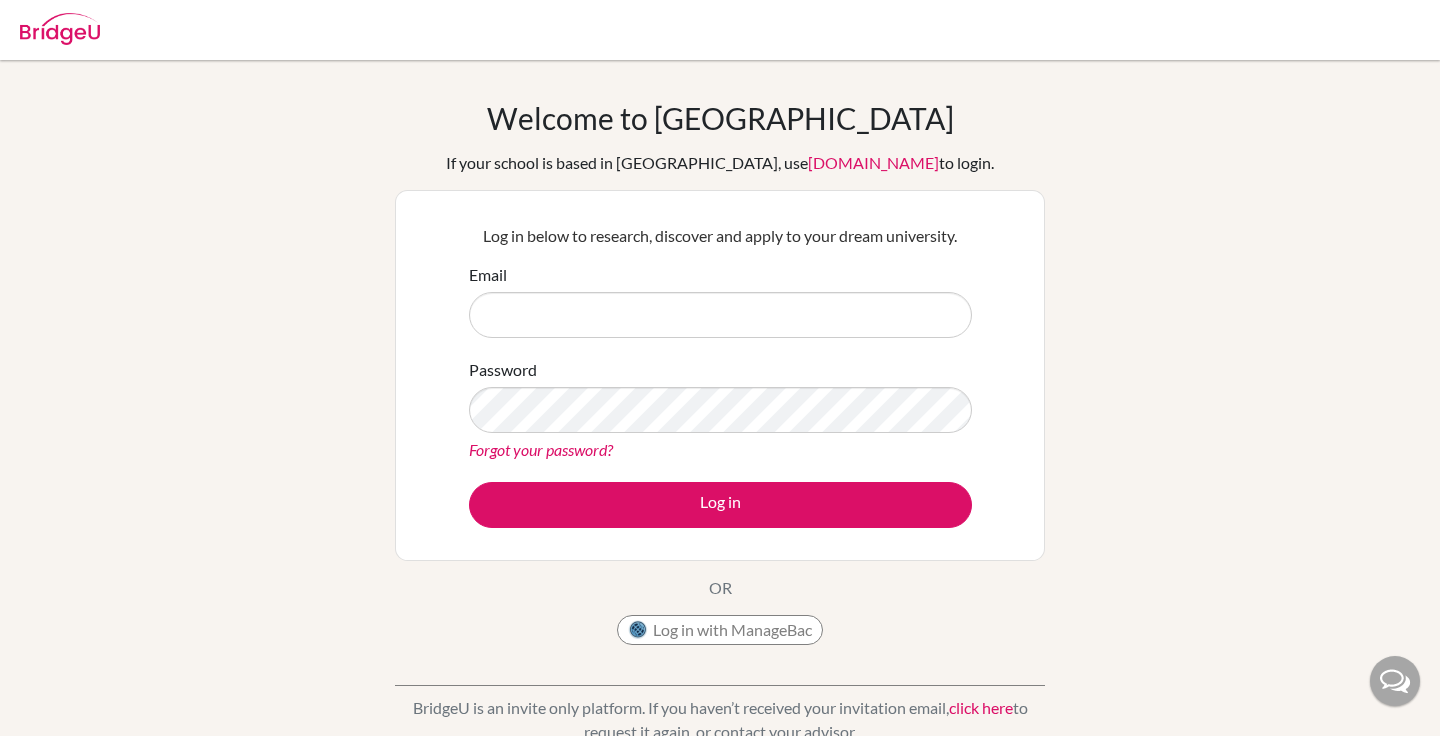 type on "[EMAIL_ADDRESS][DOMAIN_NAME]" 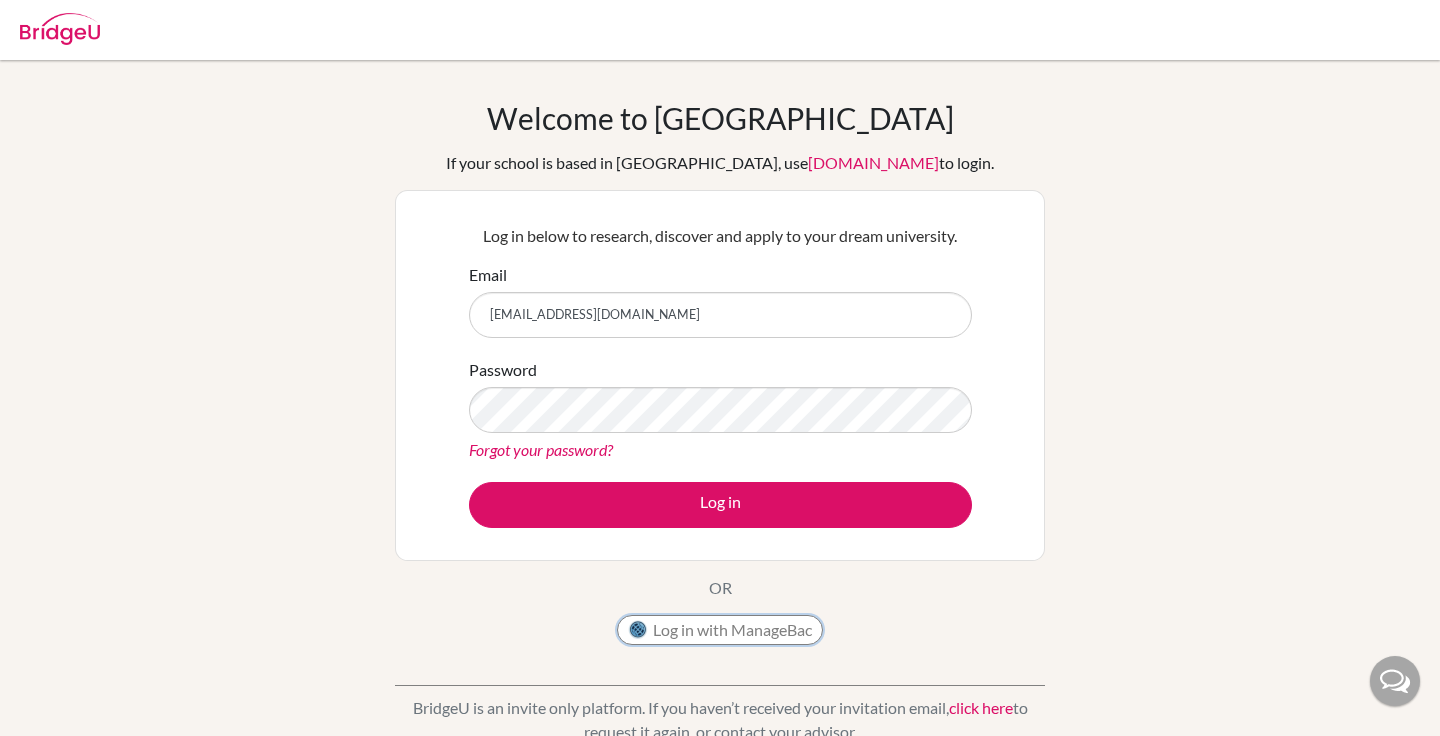 click on "Log in with ManageBac" at bounding box center (720, 630) 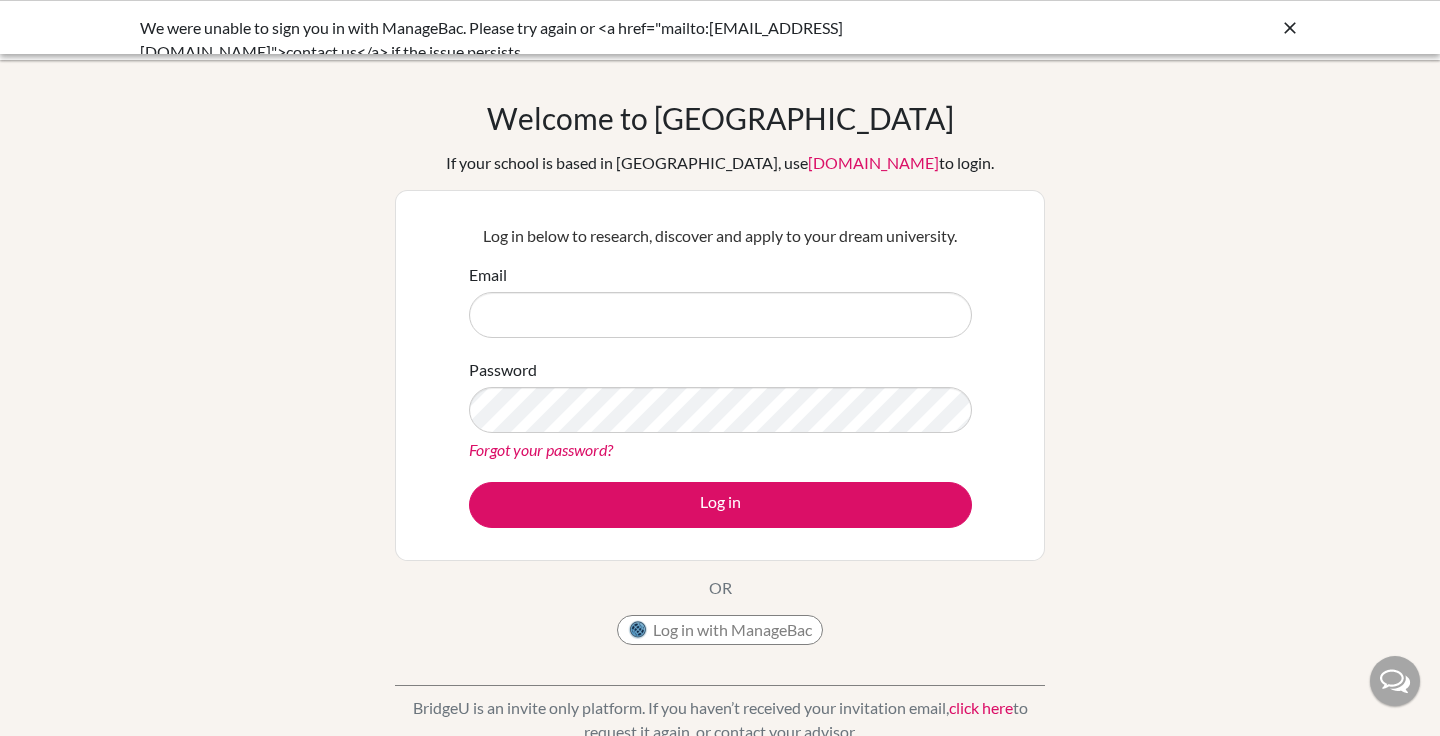 scroll, scrollTop: 0, scrollLeft: 0, axis: both 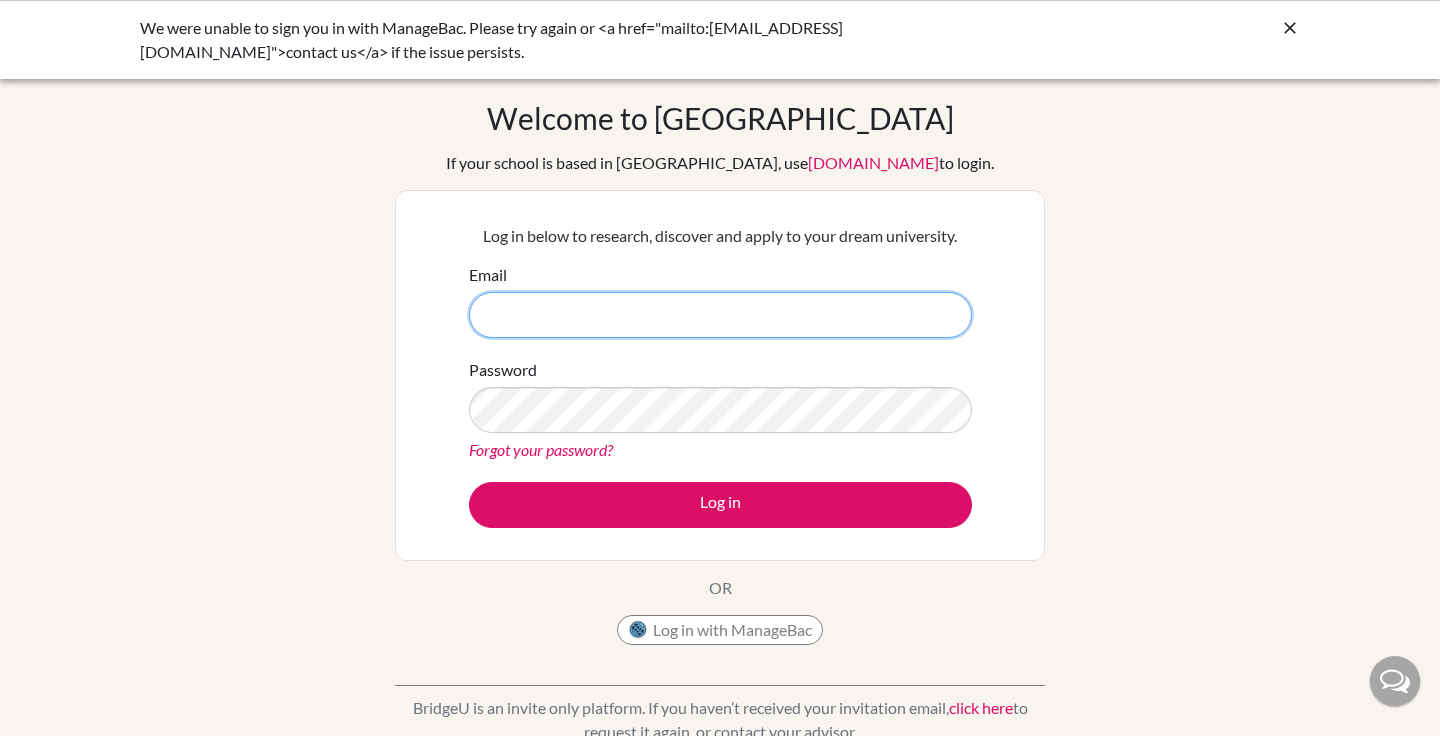 type on "[EMAIL_ADDRESS][DOMAIN_NAME]" 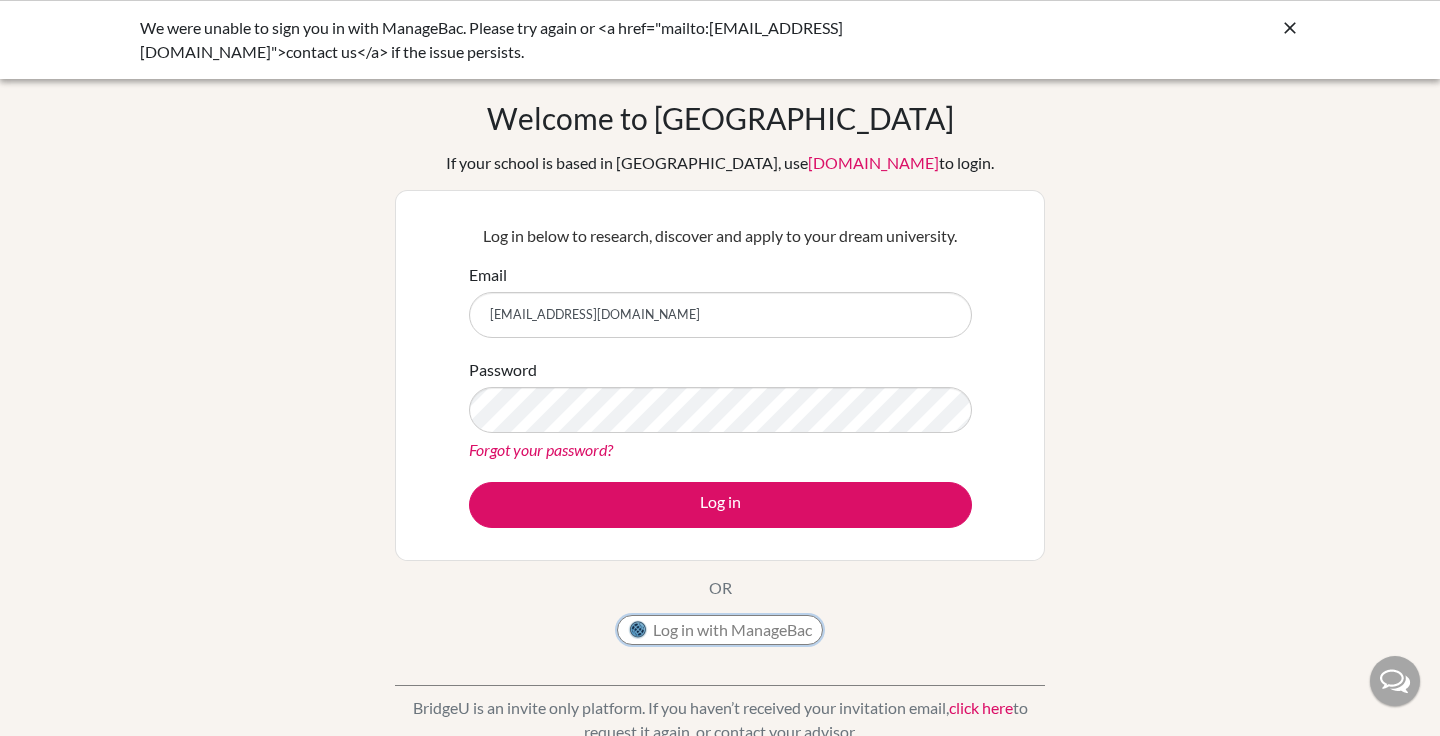 click on "Log in with ManageBac" at bounding box center [720, 630] 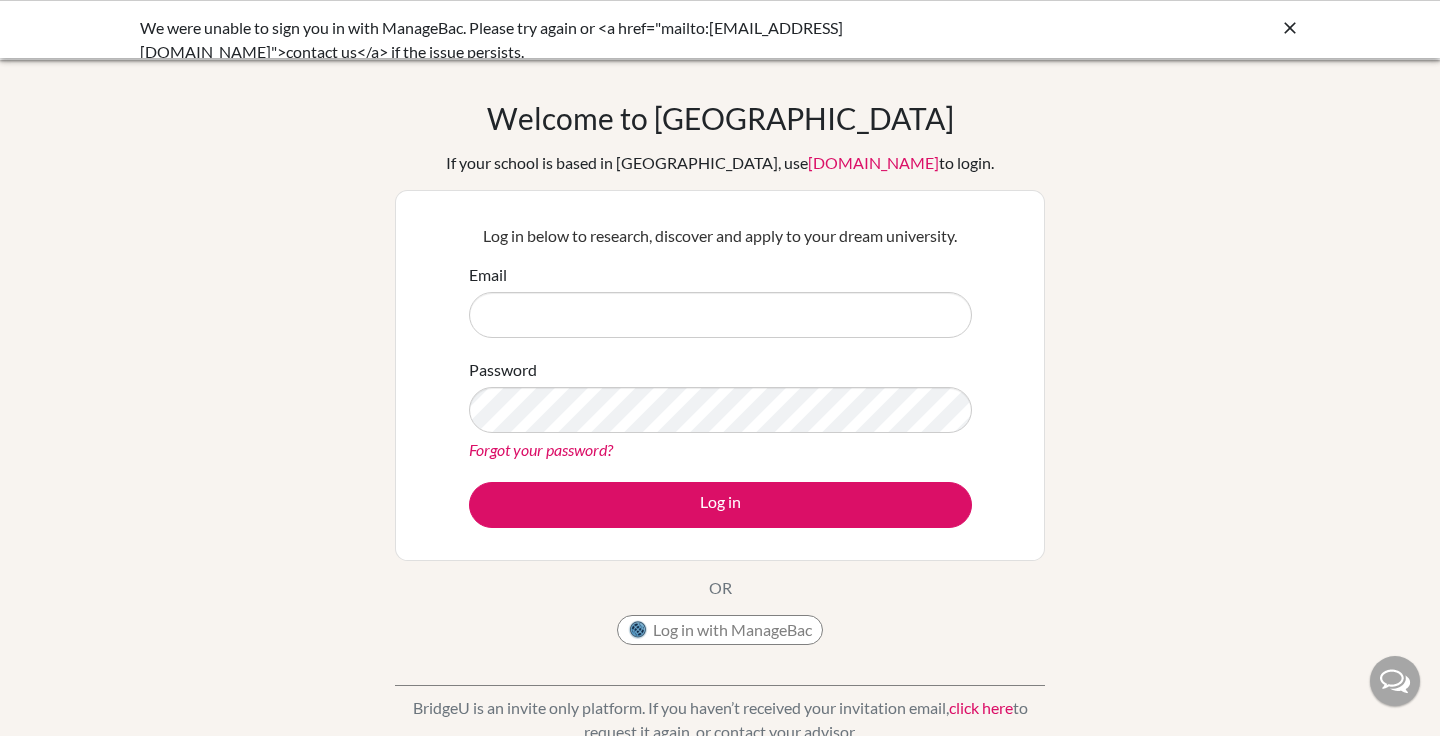 scroll, scrollTop: 0, scrollLeft: 0, axis: both 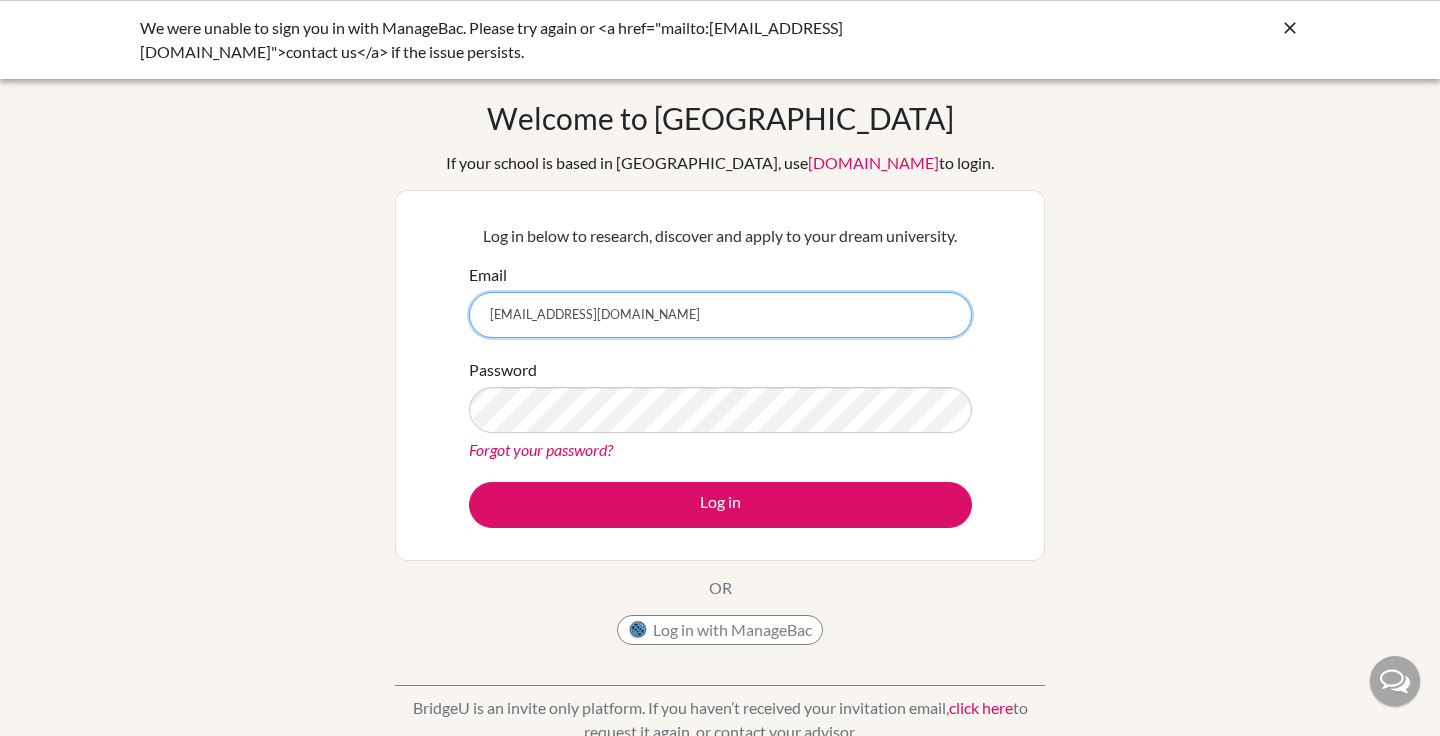 click on "[EMAIL_ADDRESS][DOMAIN_NAME]" at bounding box center [720, 315] 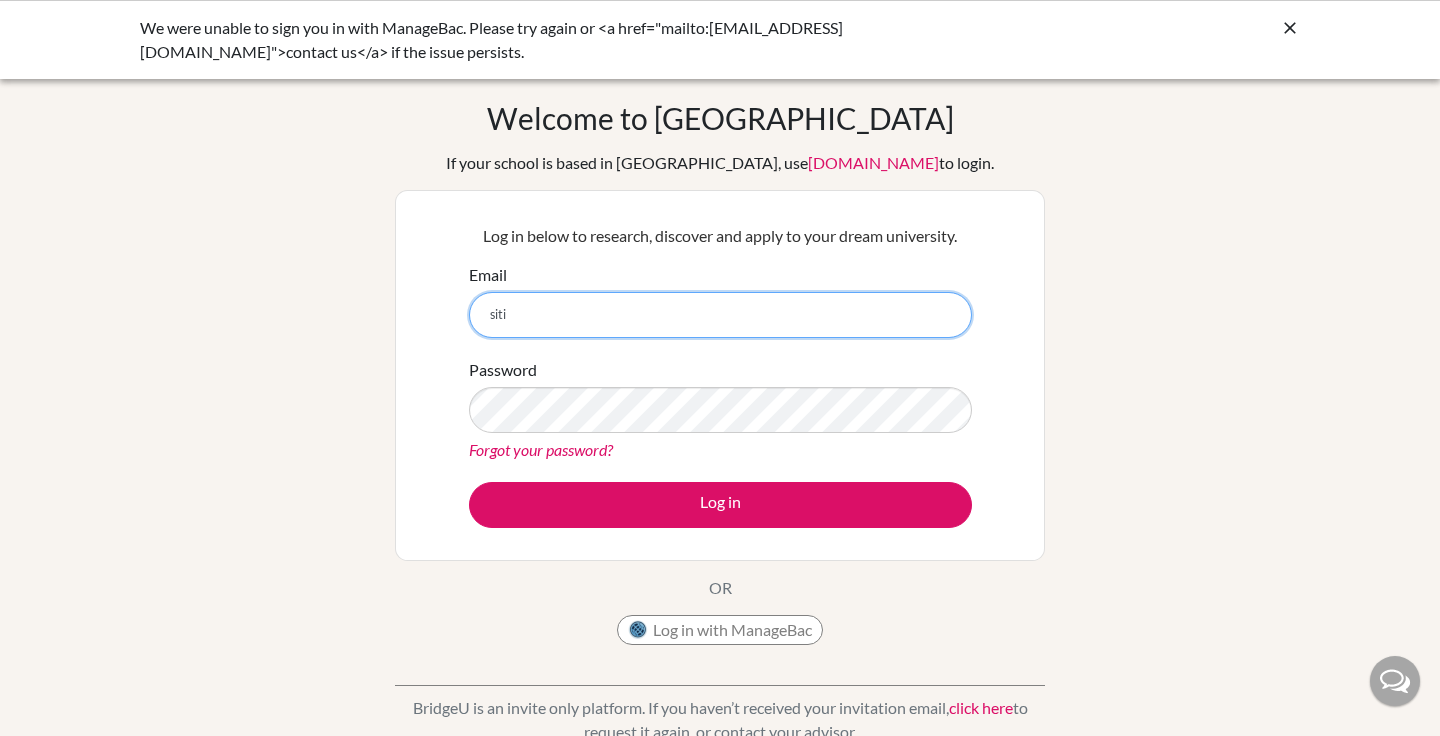 type on "[EMAIL_ADDRESS][DOMAIN_NAME]" 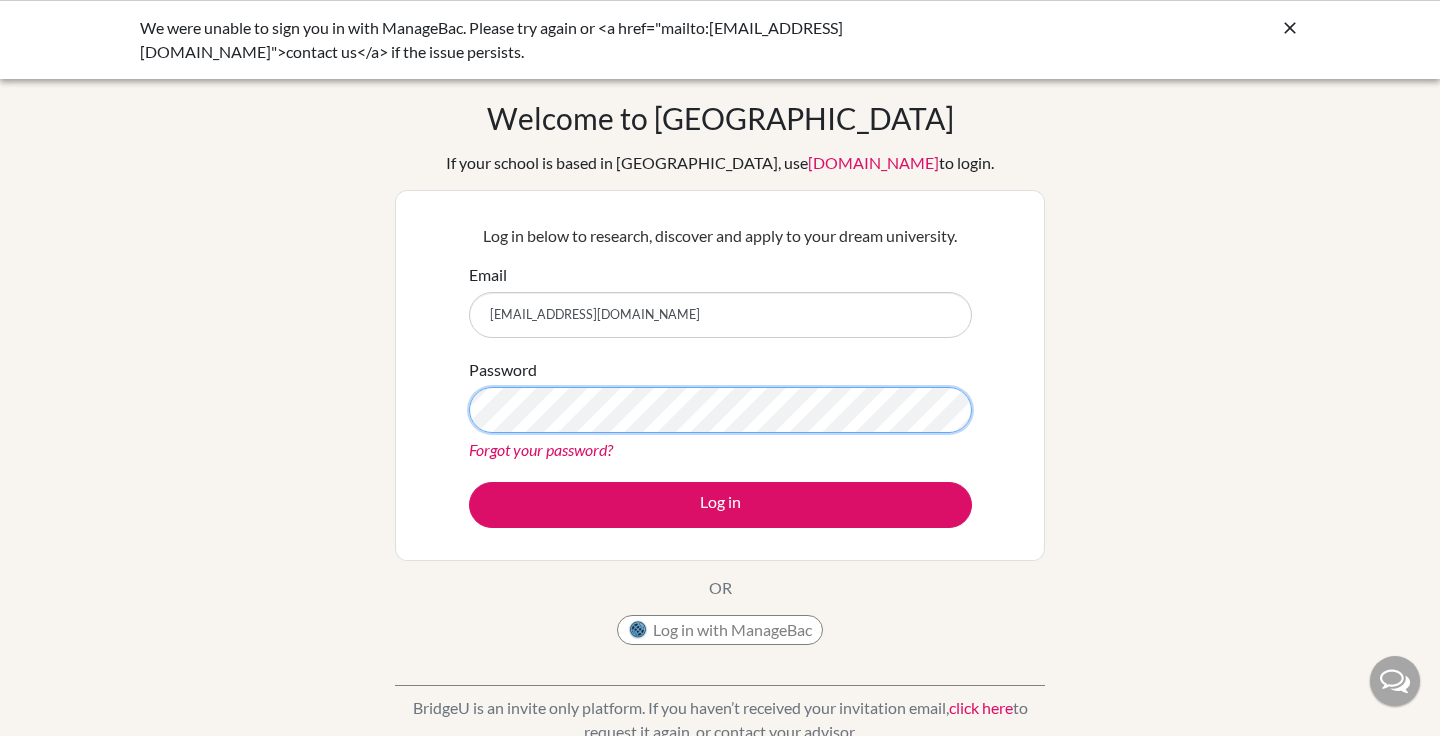 click on "Log in" at bounding box center [720, 505] 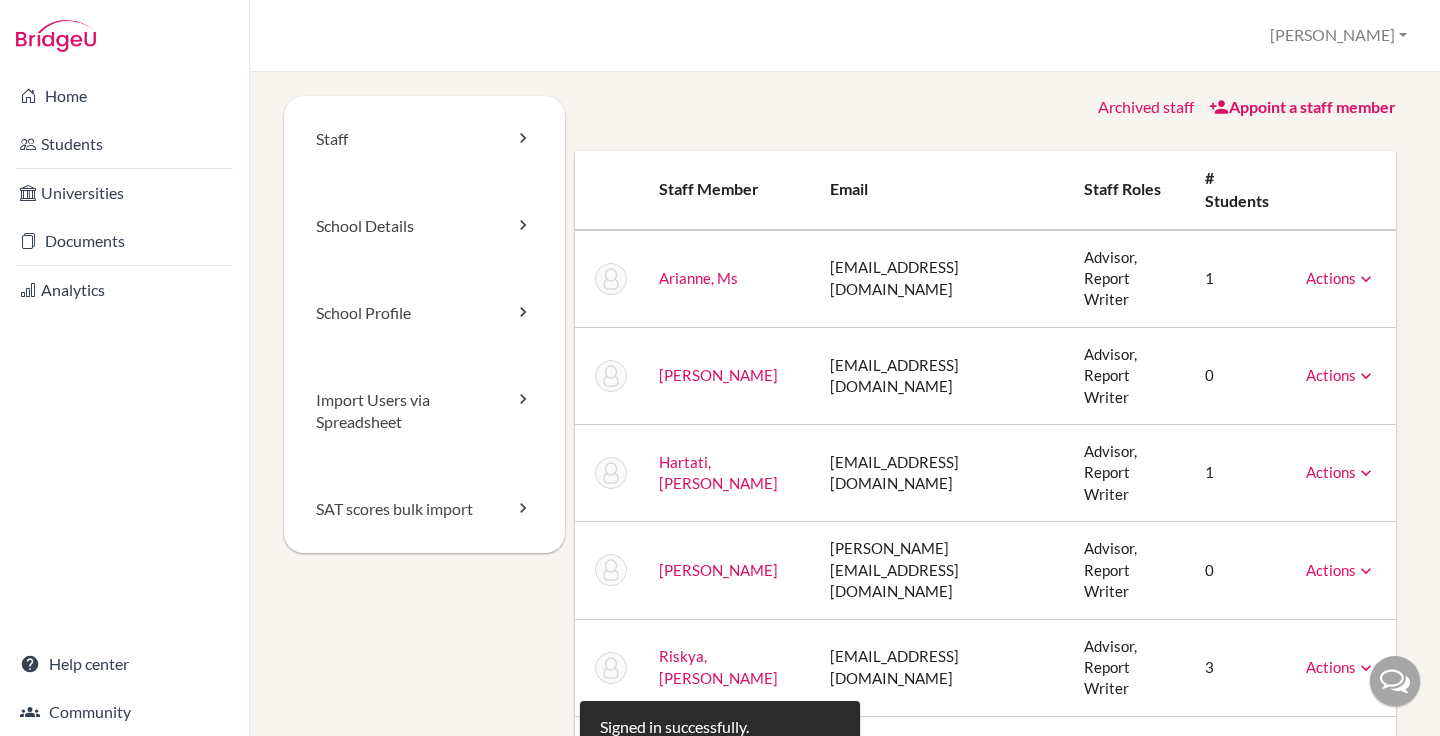 scroll, scrollTop: 0, scrollLeft: 0, axis: both 